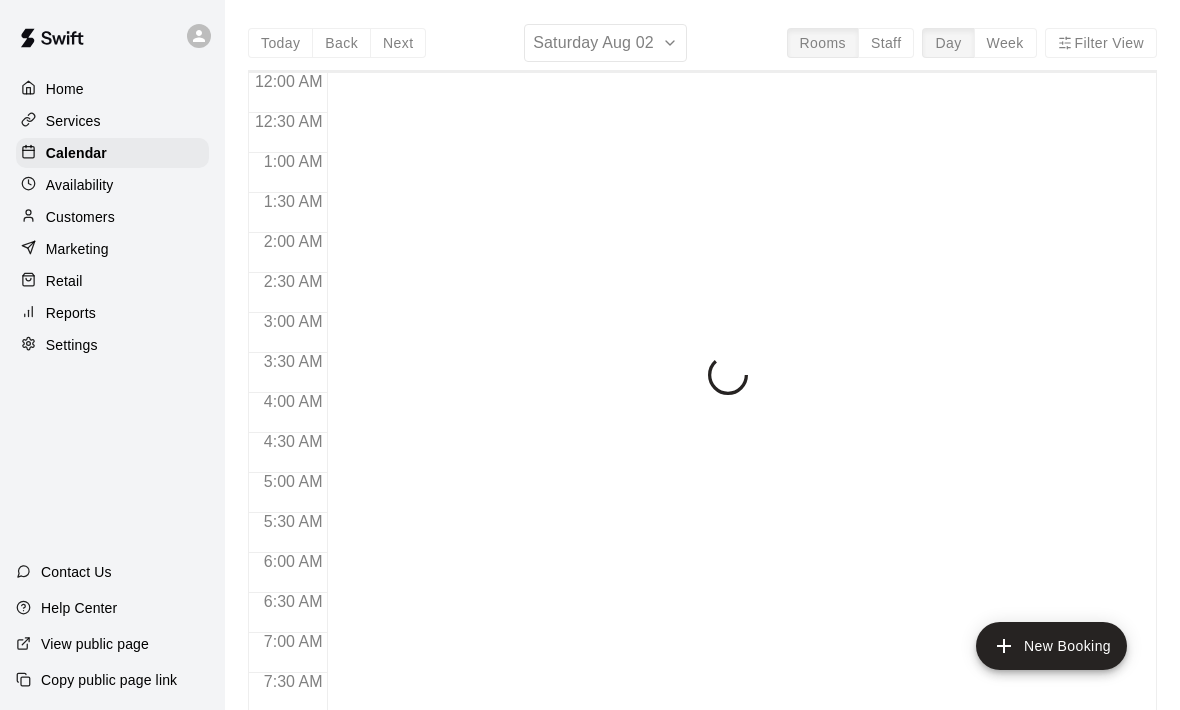 scroll, scrollTop: 0, scrollLeft: 0, axis: both 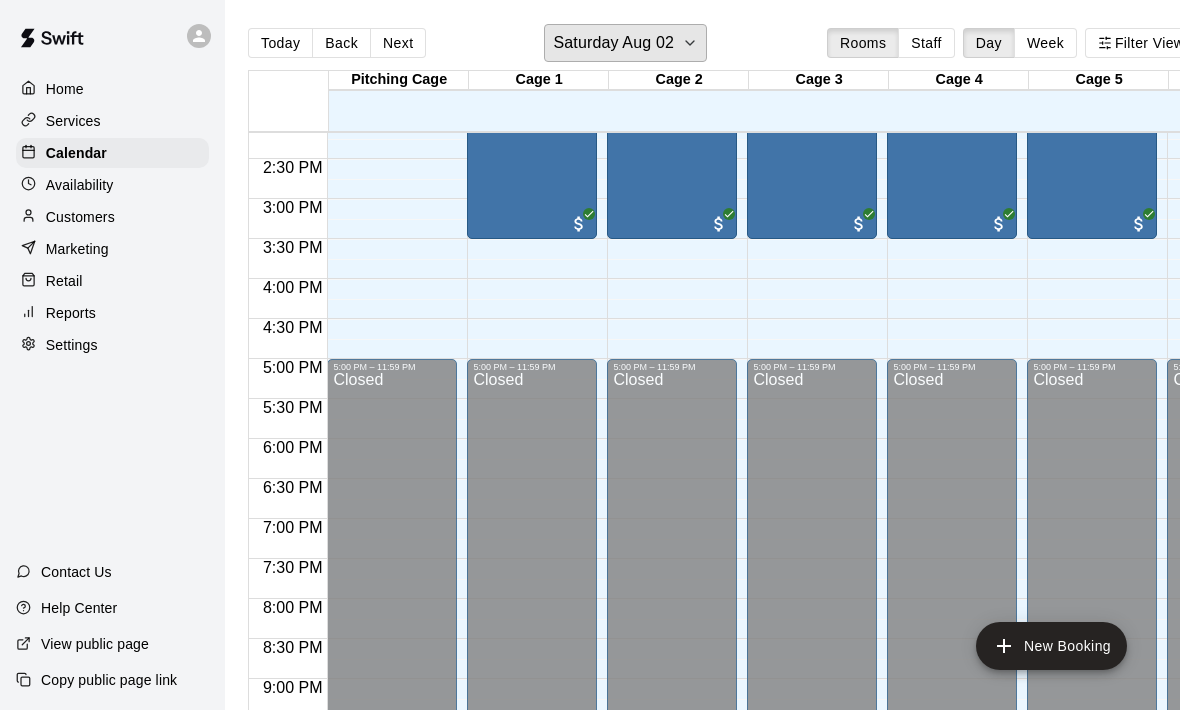 click on "Saturday Aug 02" at bounding box center (613, 43) 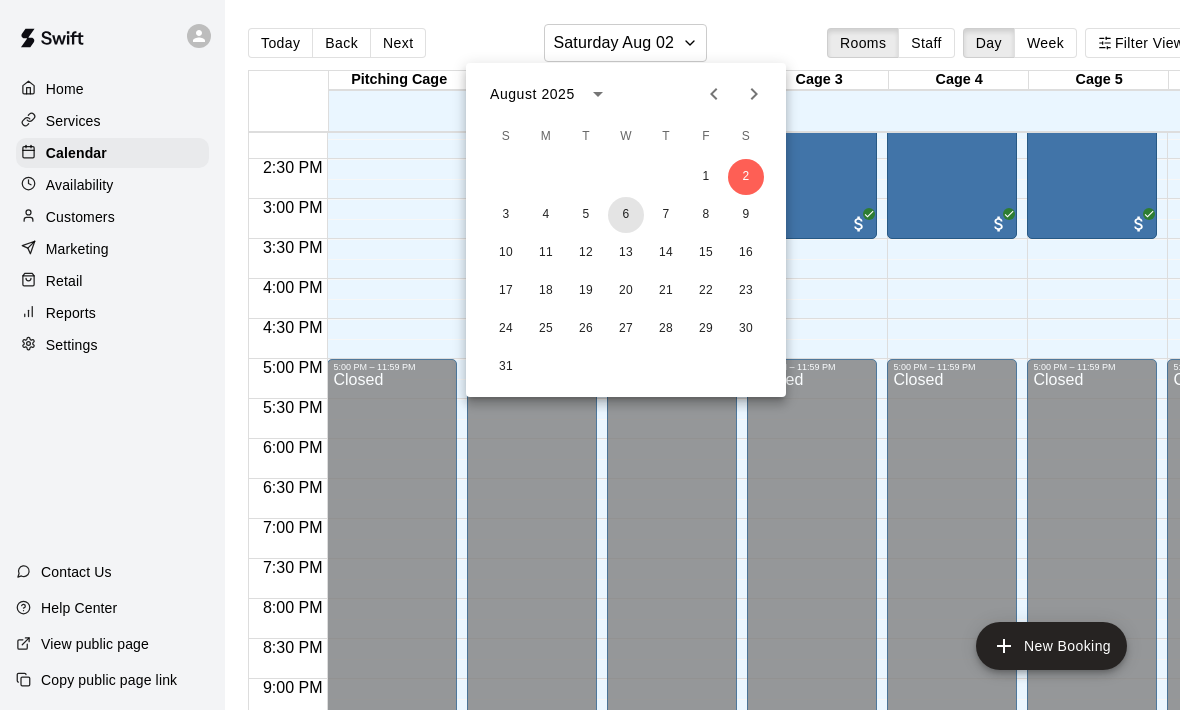 click on "6" at bounding box center (626, 215) 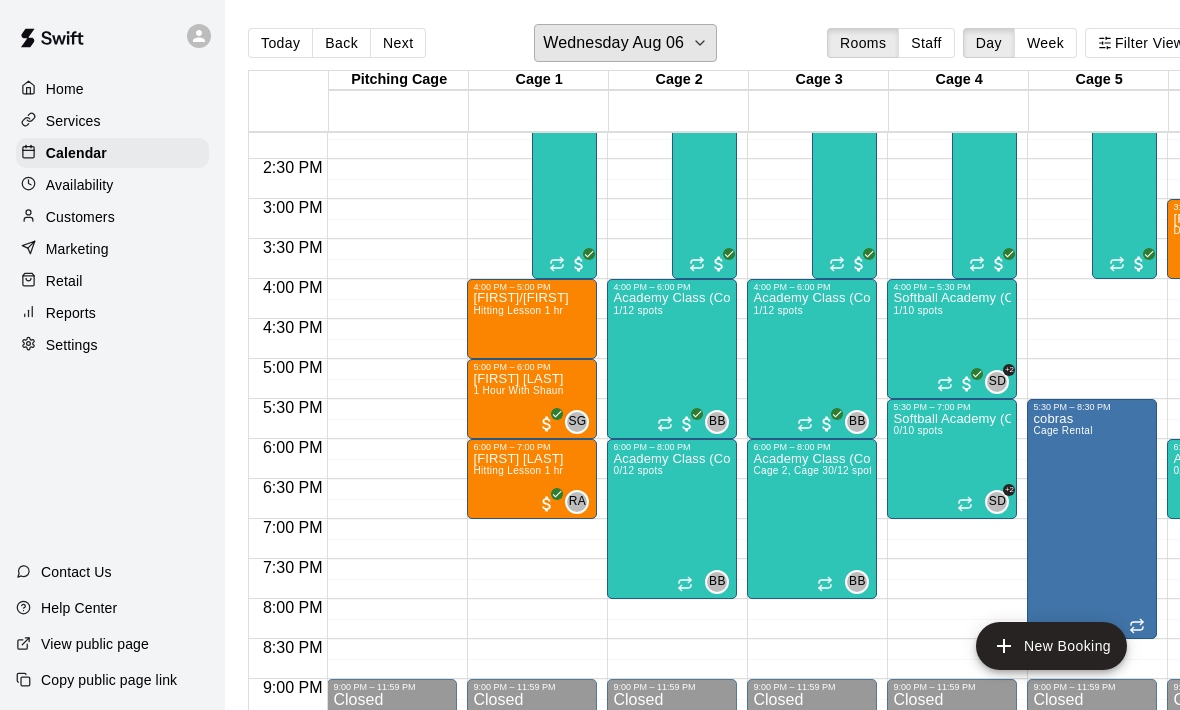 scroll, scrollTop: 1123, scrollLeft: 155, axis: both 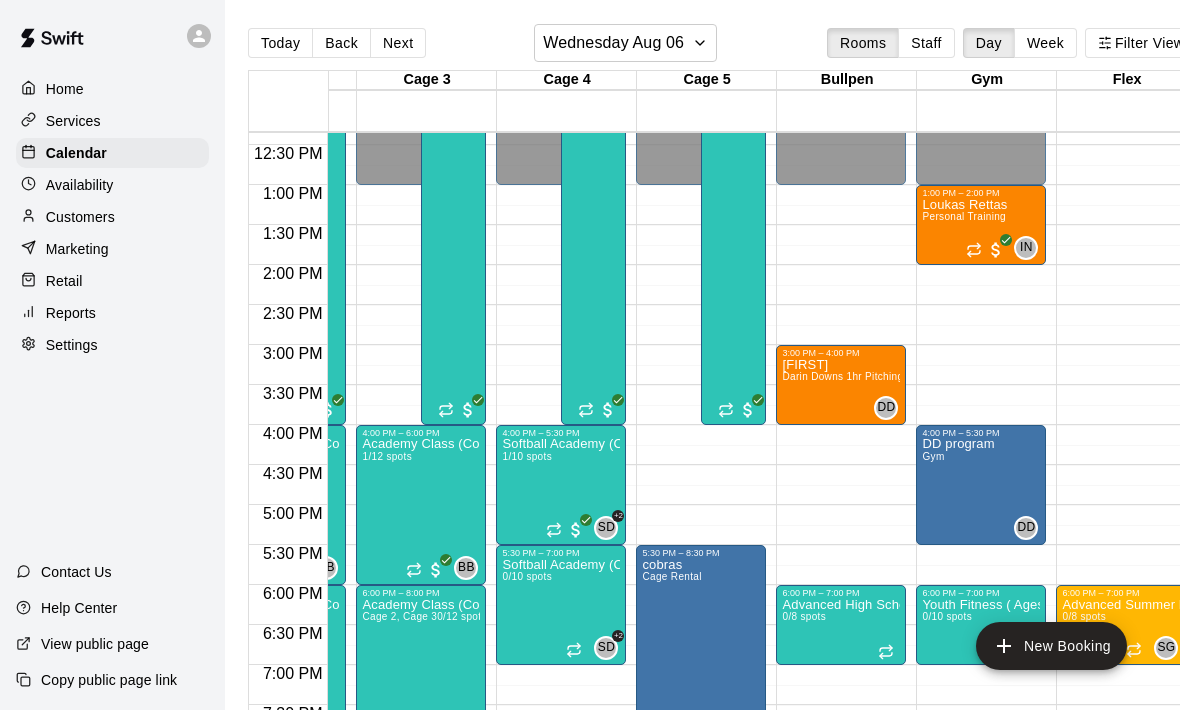 click on "New Booking" at bounding box center (1051, 646) 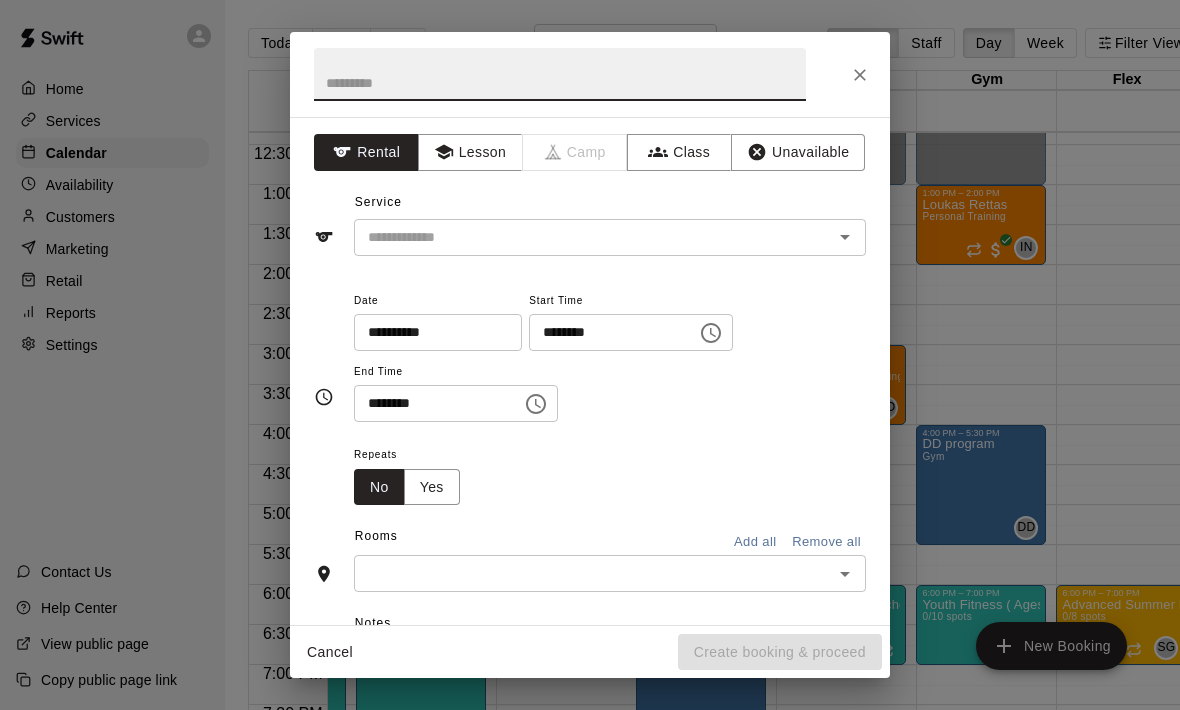 click at bounding box center (560, 74) 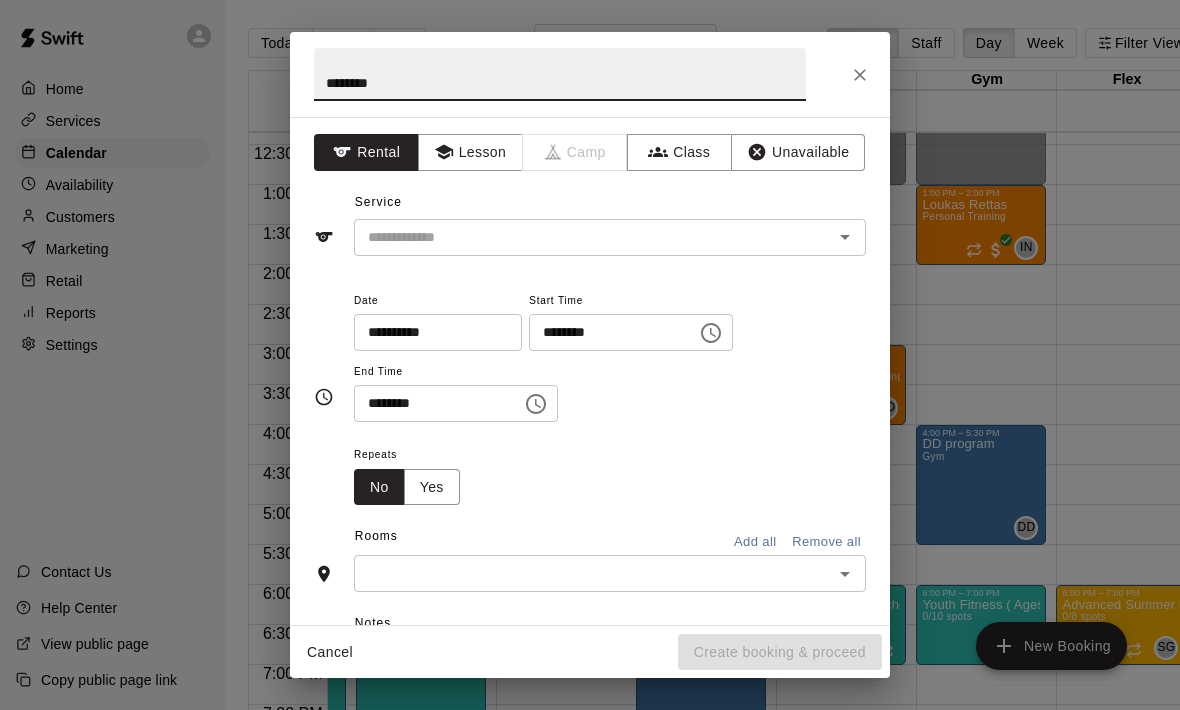 type on "********" 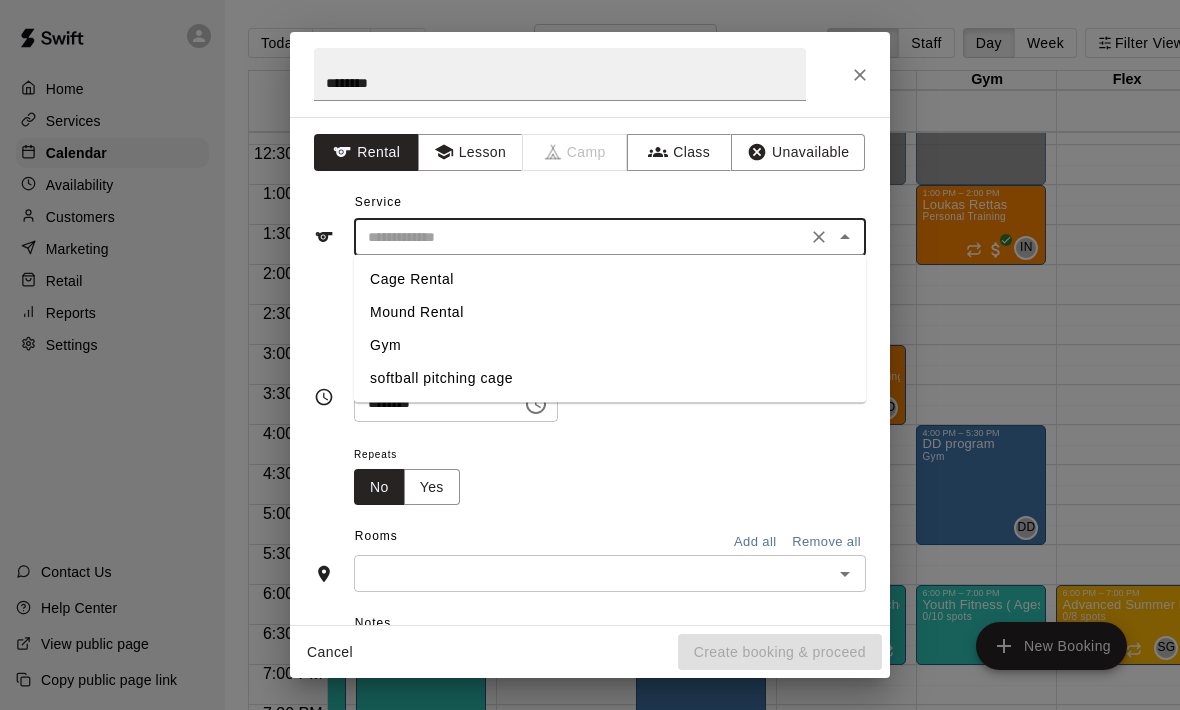 click on "Lesson" at bounding box center [470, 152] 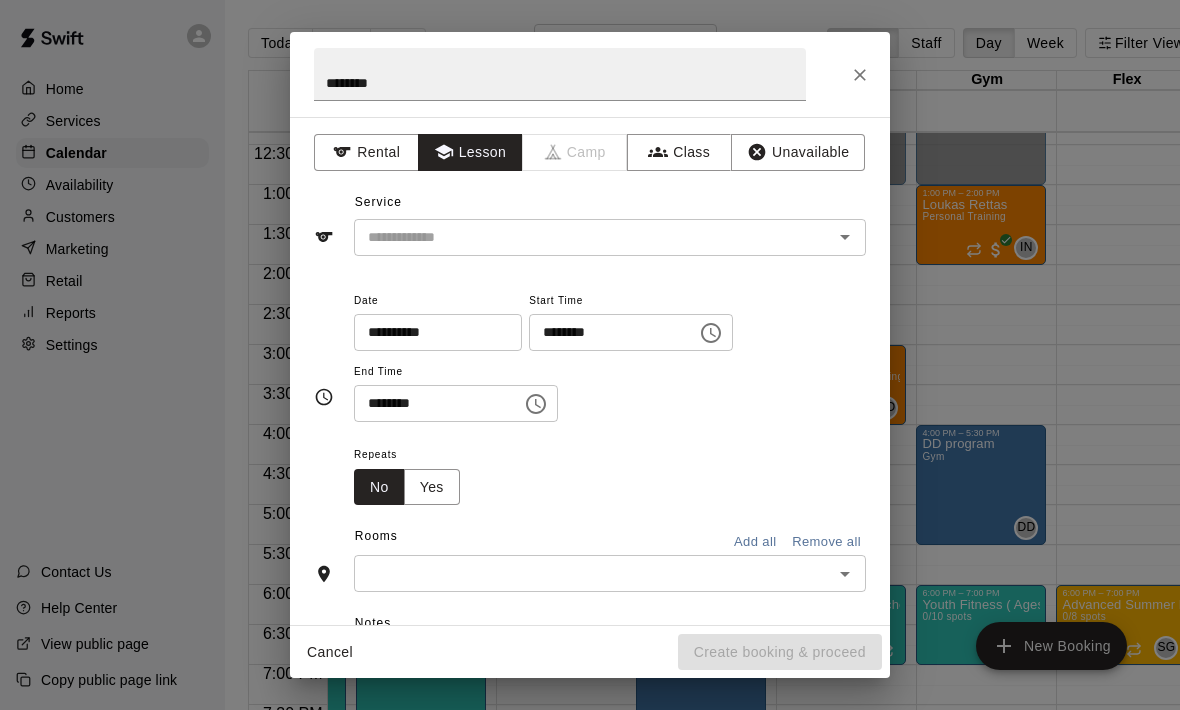 click at bounding box center (580, 237) 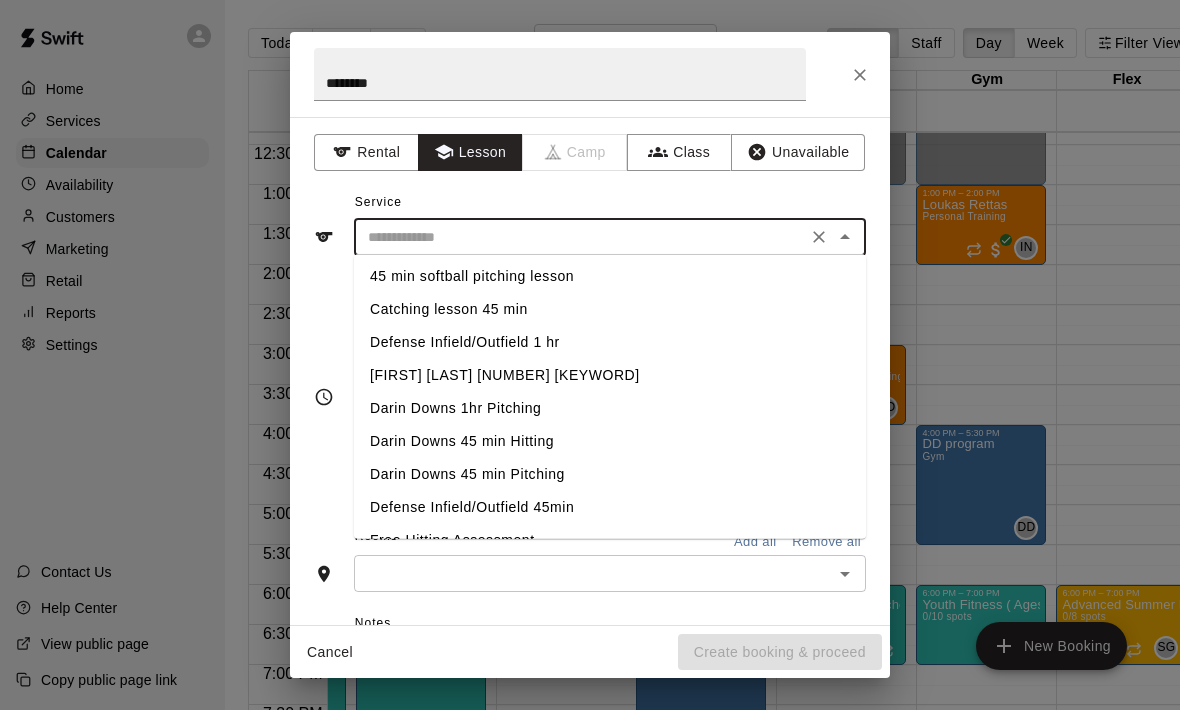 scroll, scrollTop: 204, scrollLeft: 0, axis: vertical 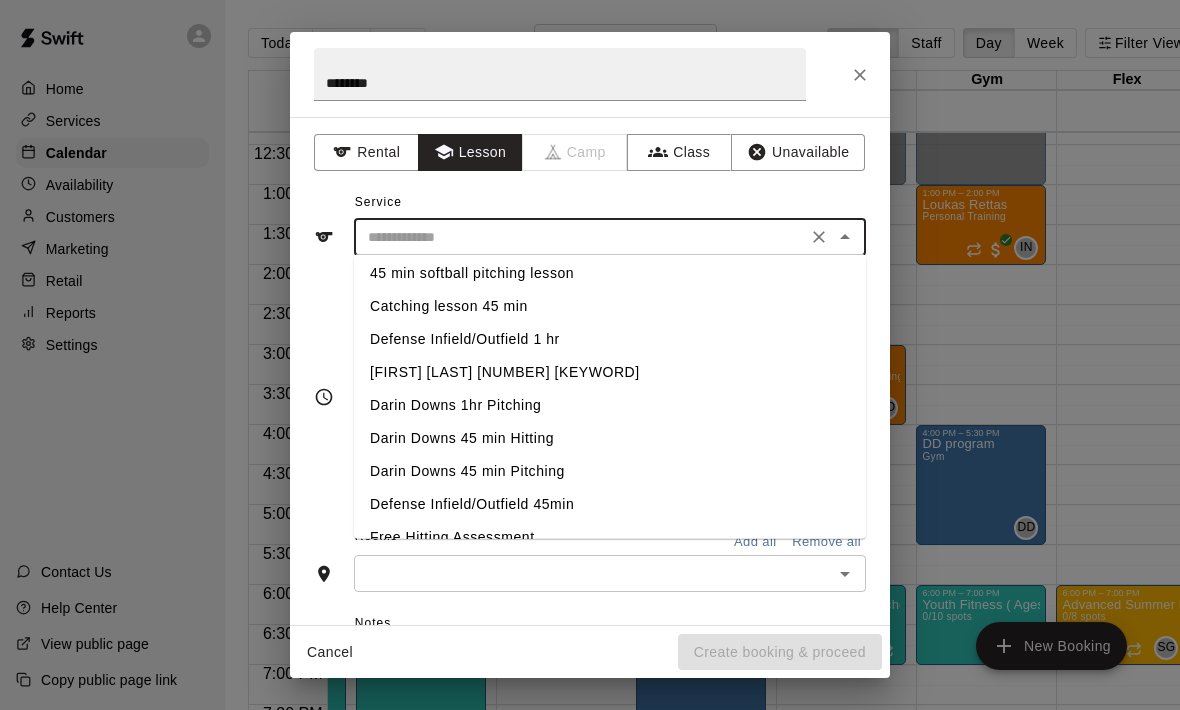 click on "Darin Downs 1hr Pitching" at bounding box center [610, 405] 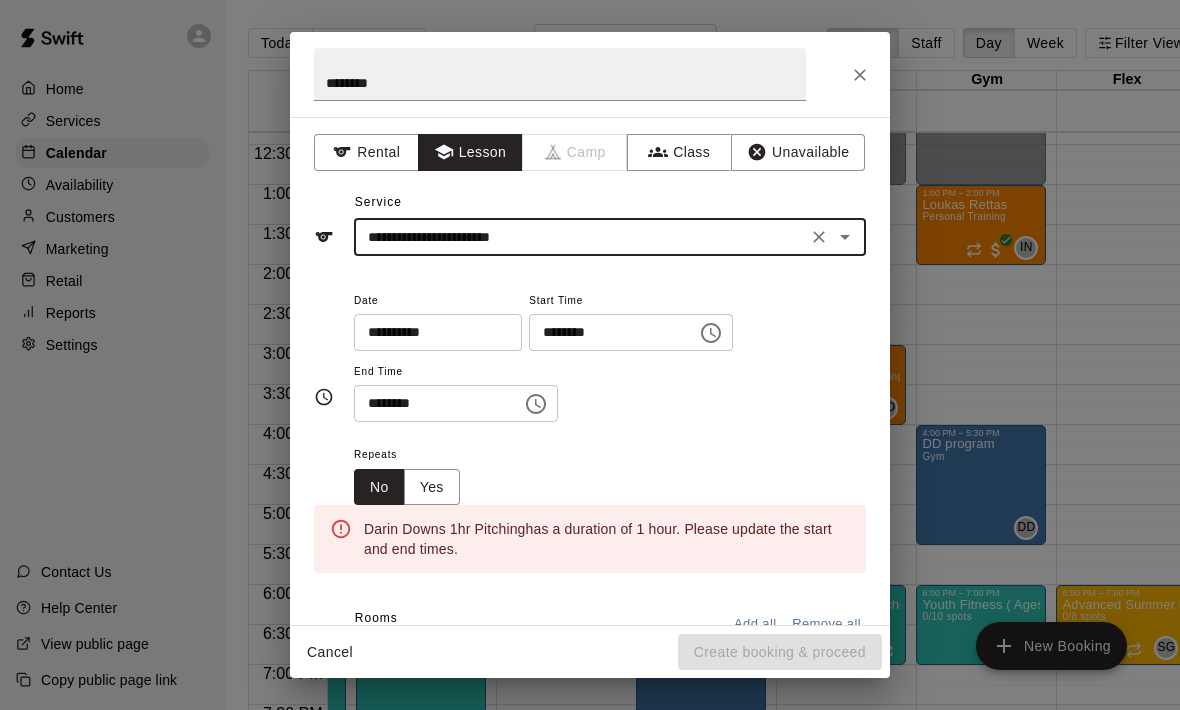 click on "********" at bounding box center [606, 332] 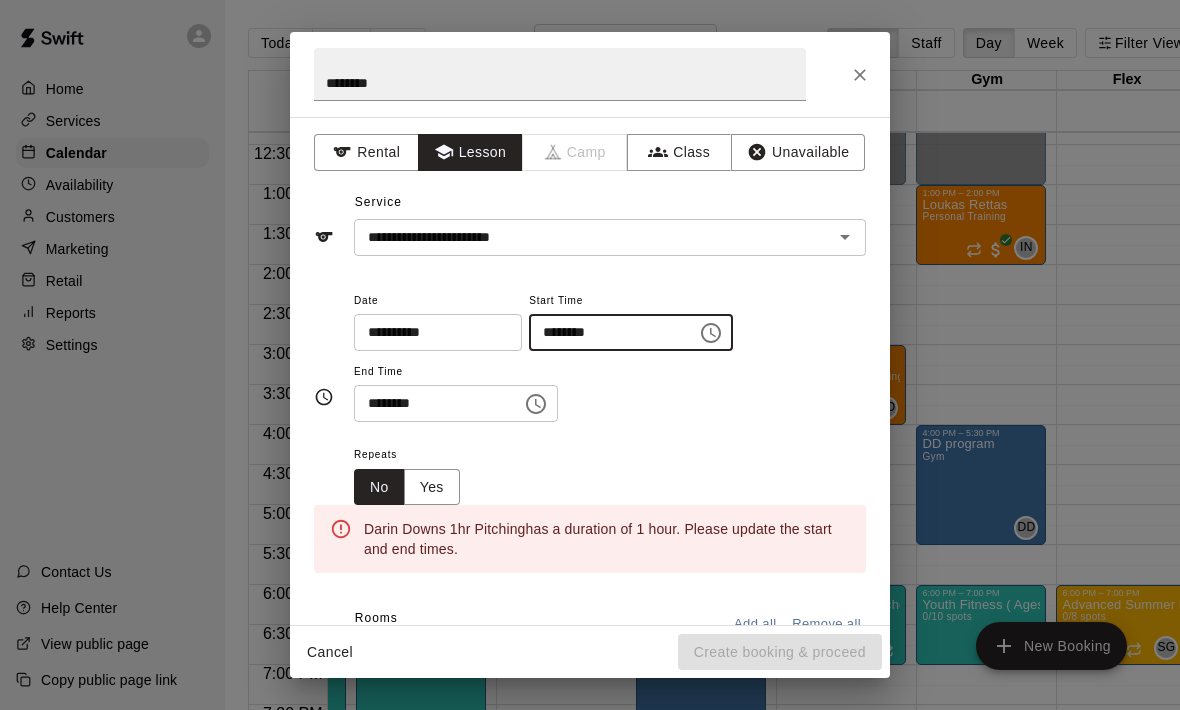 click on "**********" at bounding box center (610, 355) 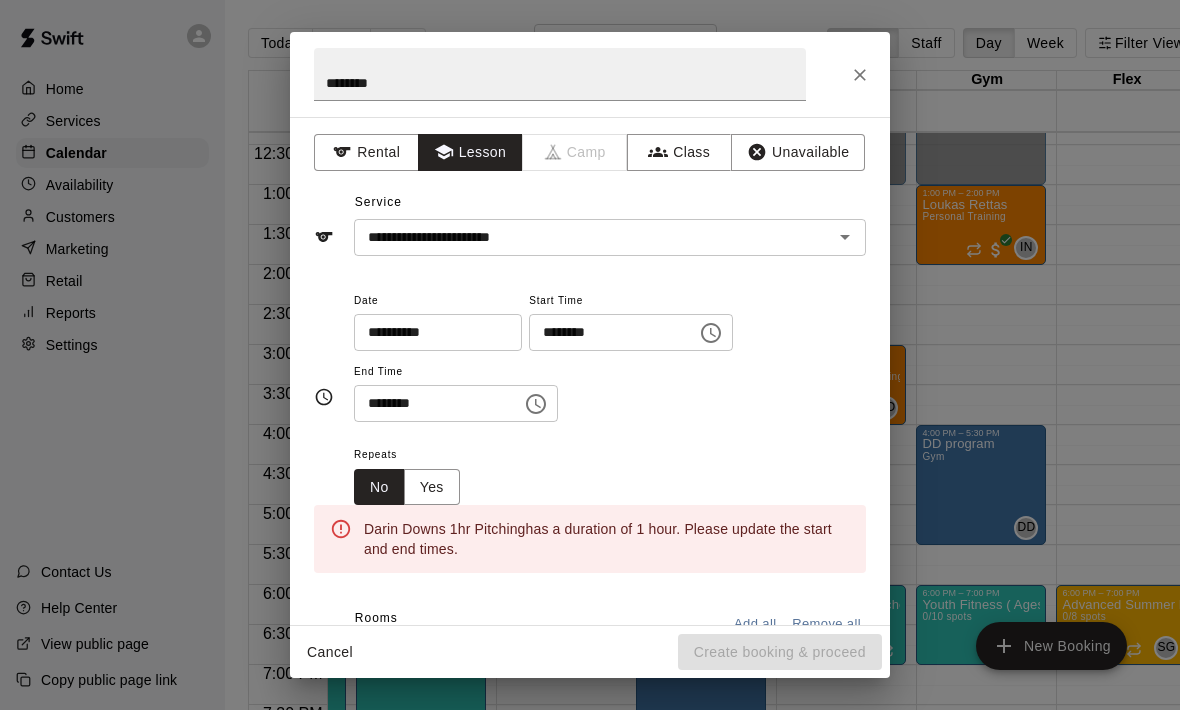 click on "********" at bounding box center [431, 403] 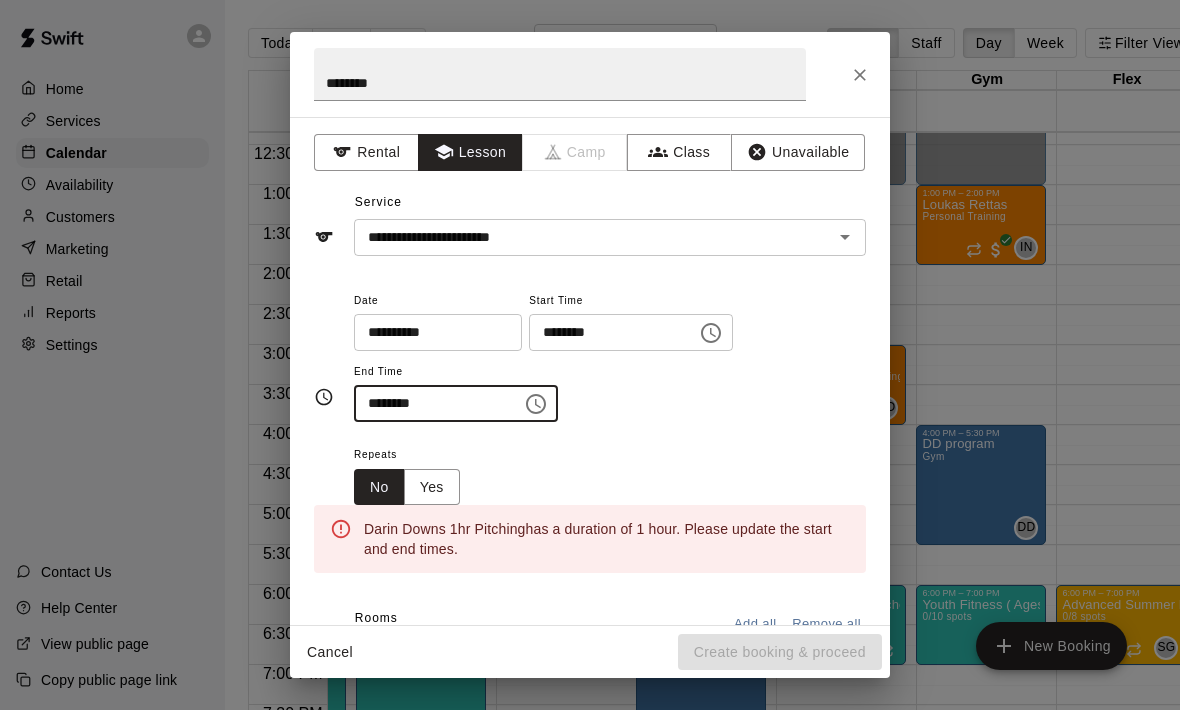click 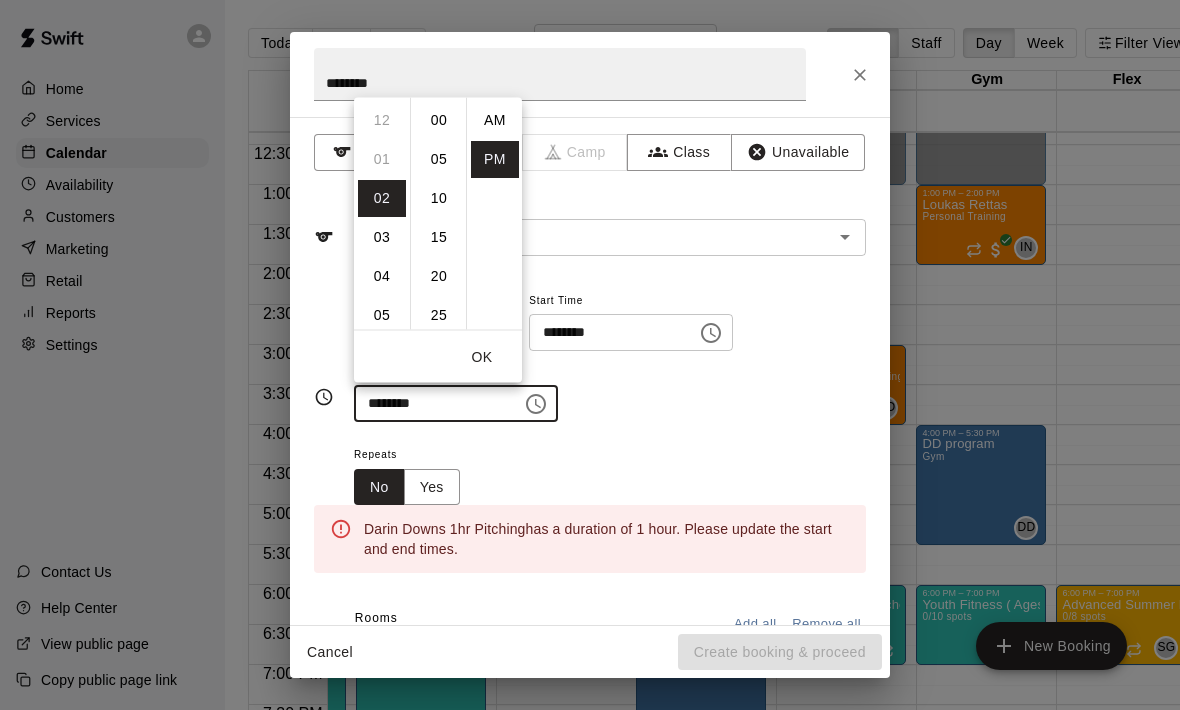 scroll, scrollTop: 78, scrollLeft: 0, axis: vertical 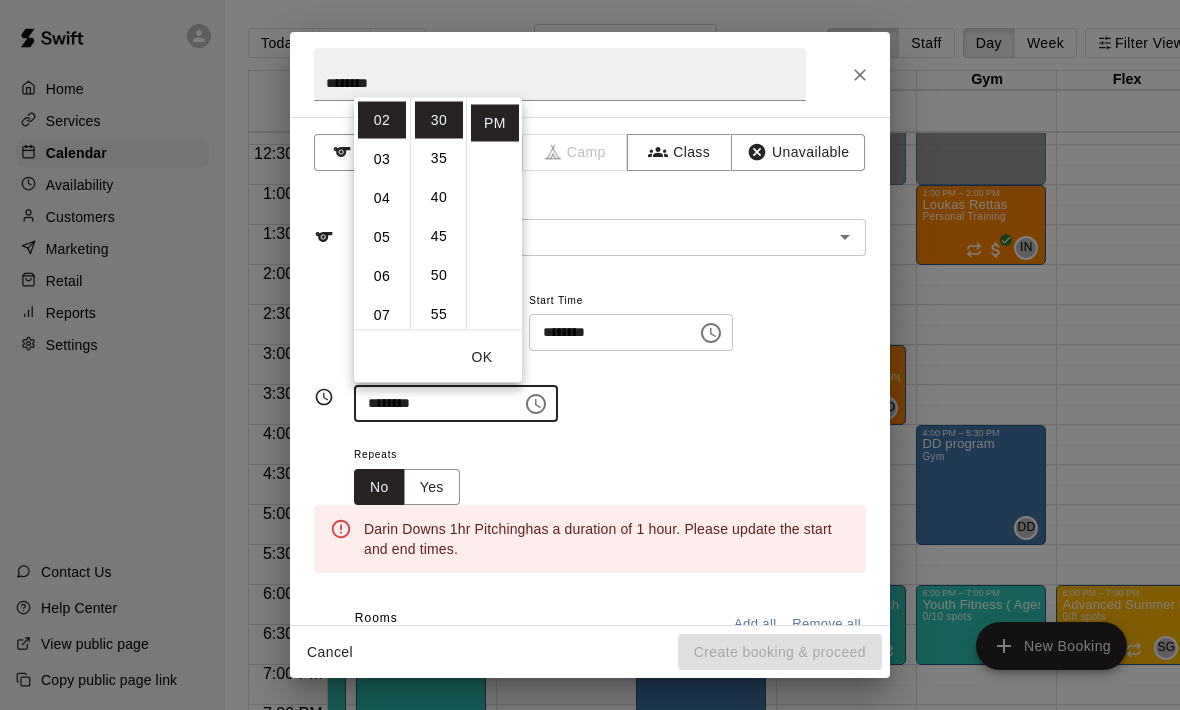 click on "03" at bounding box center (382, 158) 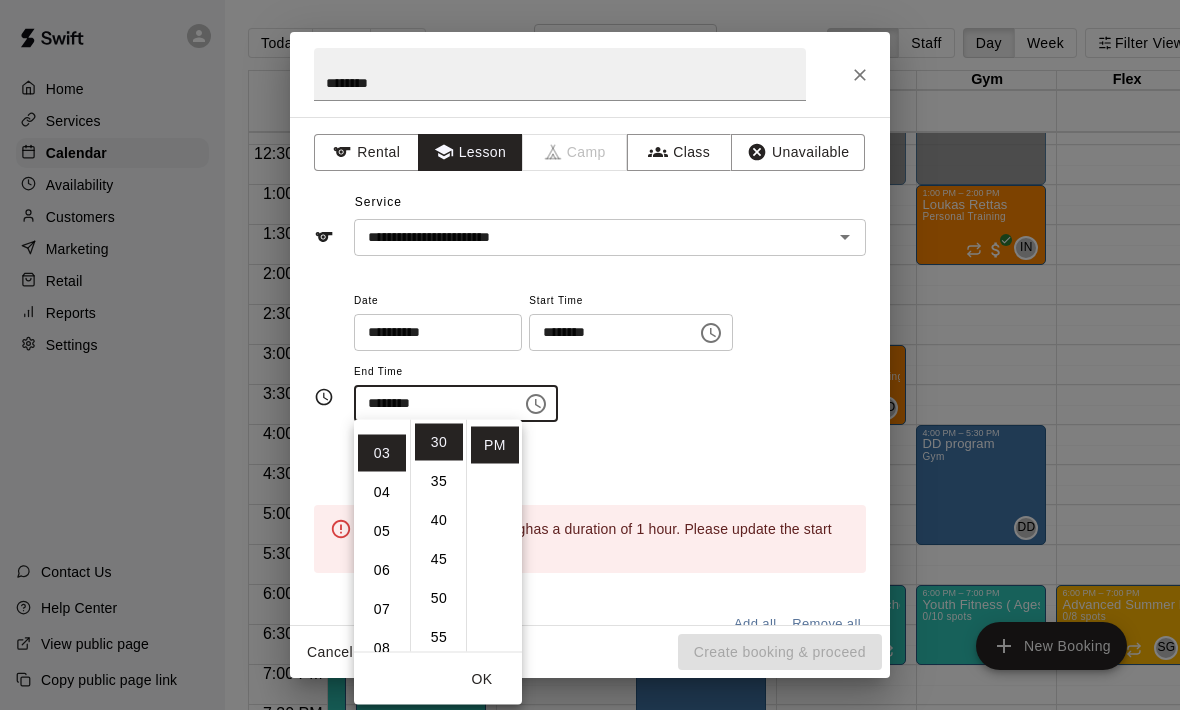 scroll, scrollTop: 117, scrollLeft: 0, axis: vertical 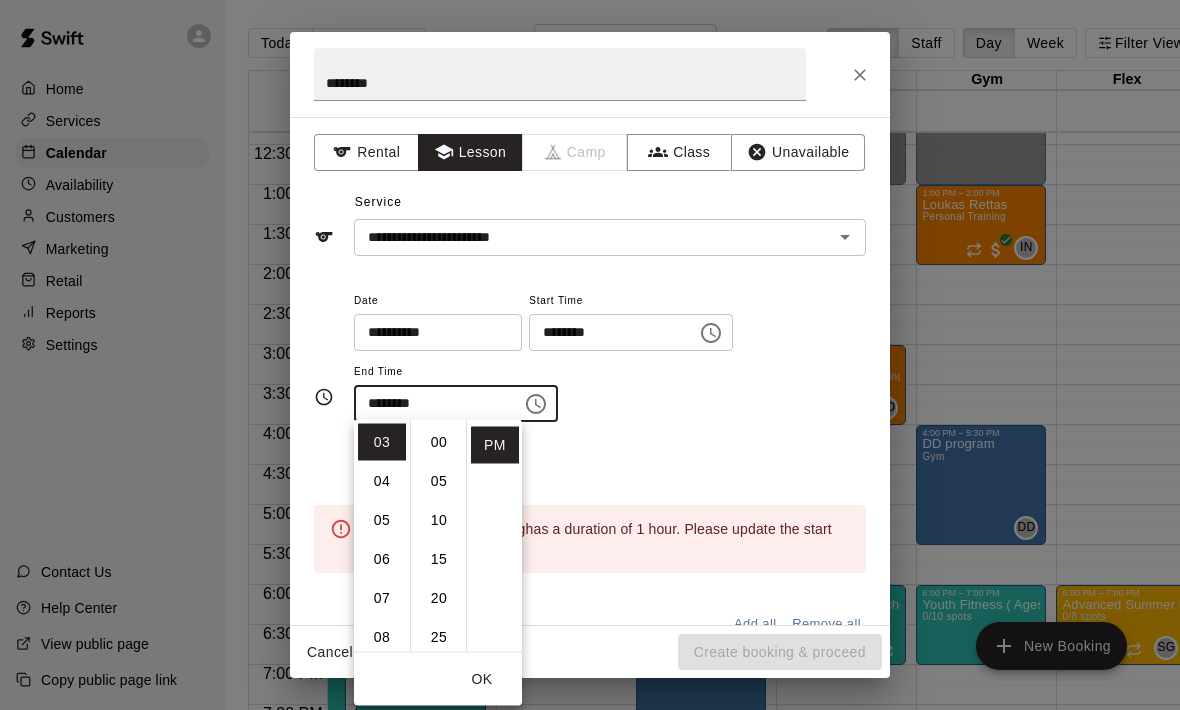 click on "00" at bounding box center [439, 442] 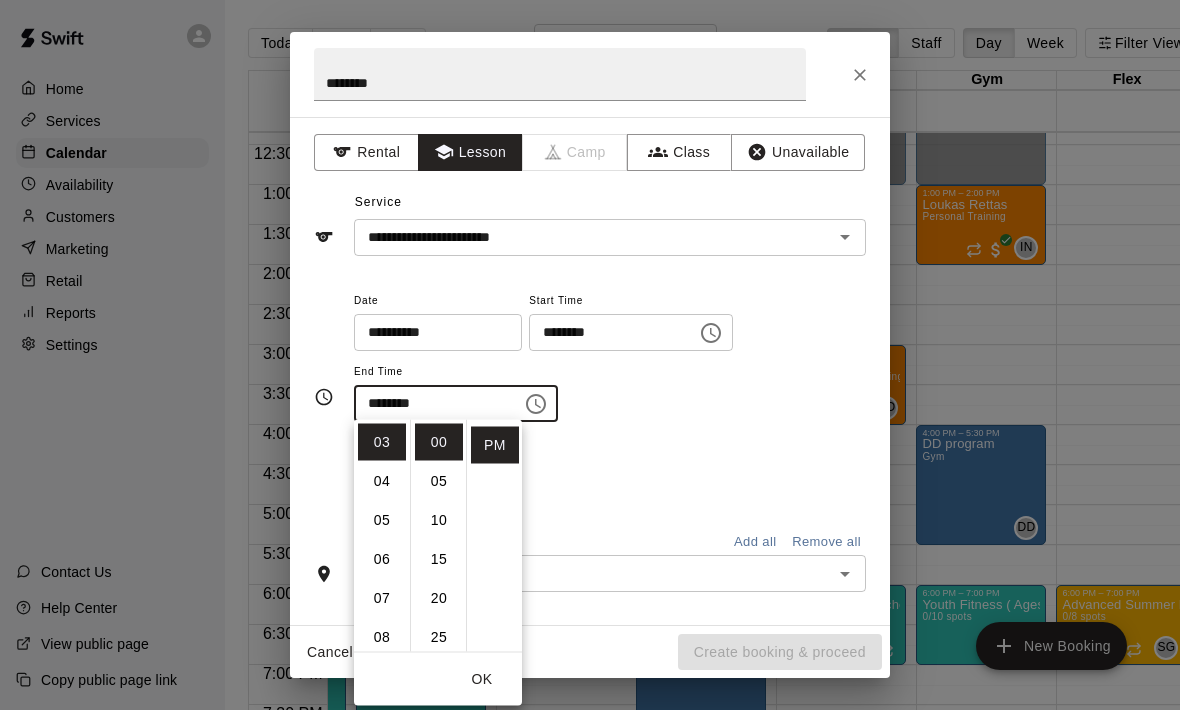 type on "********" 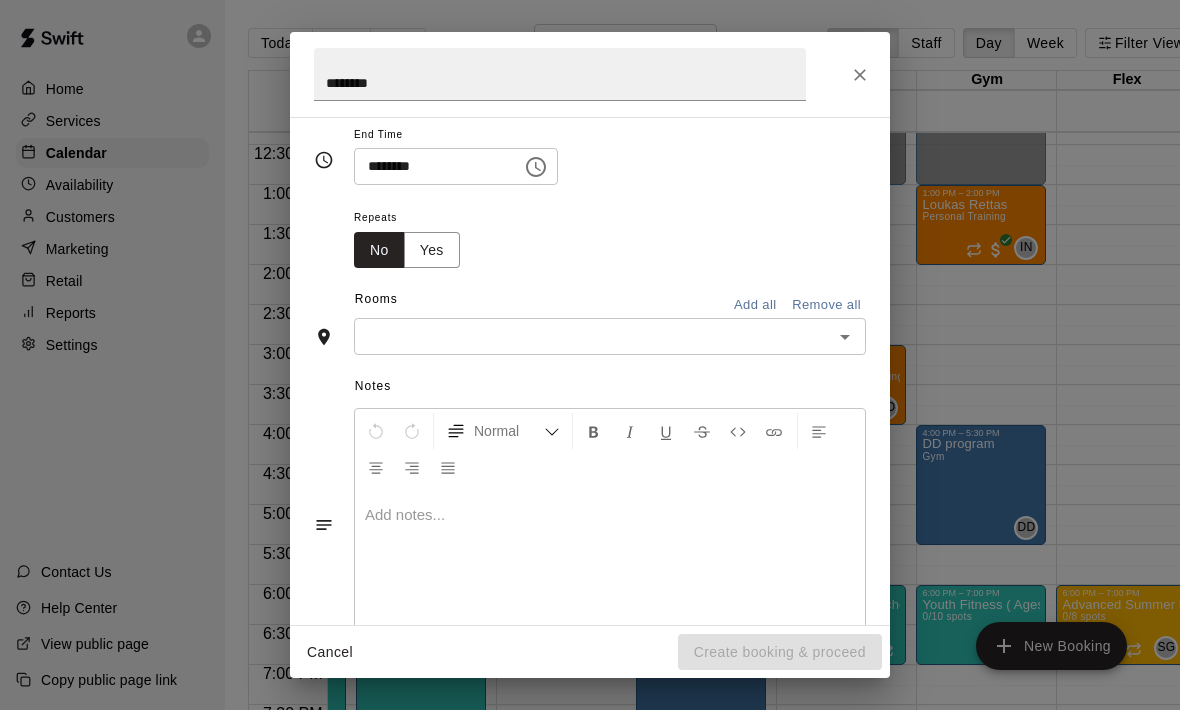 scroll, scrollTop: 250, scrollLeft: 0, axis: vertical 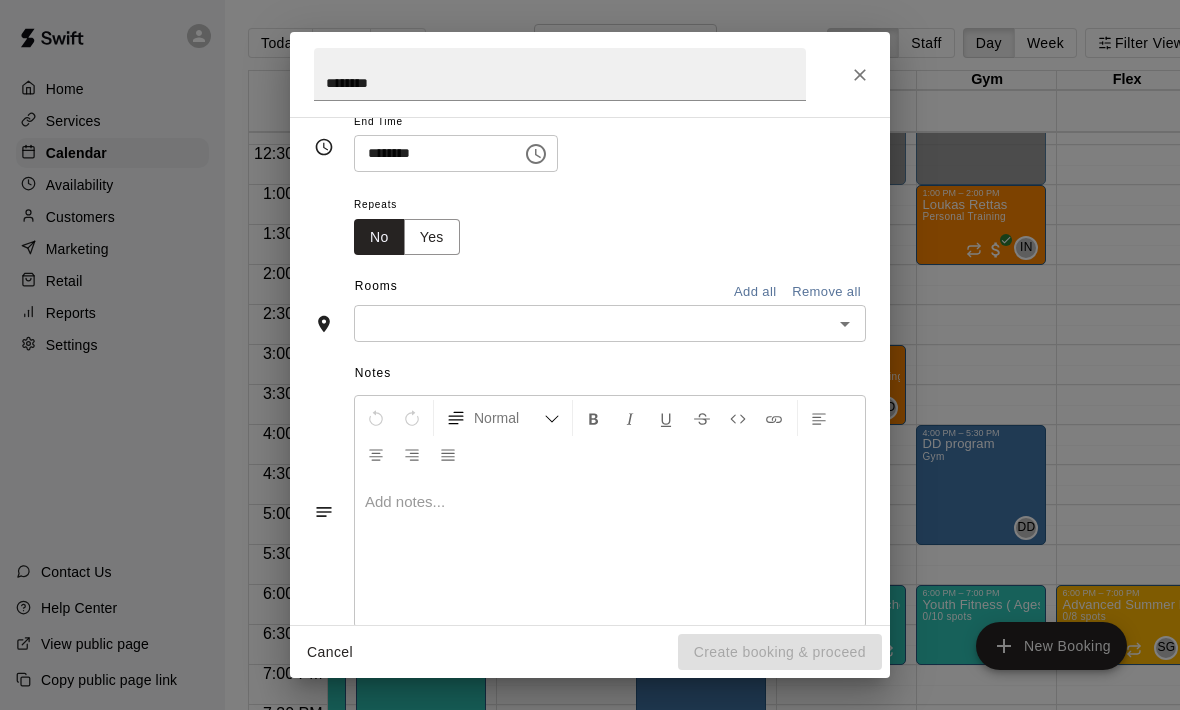 click on "​" at bounding box center (610, 323) 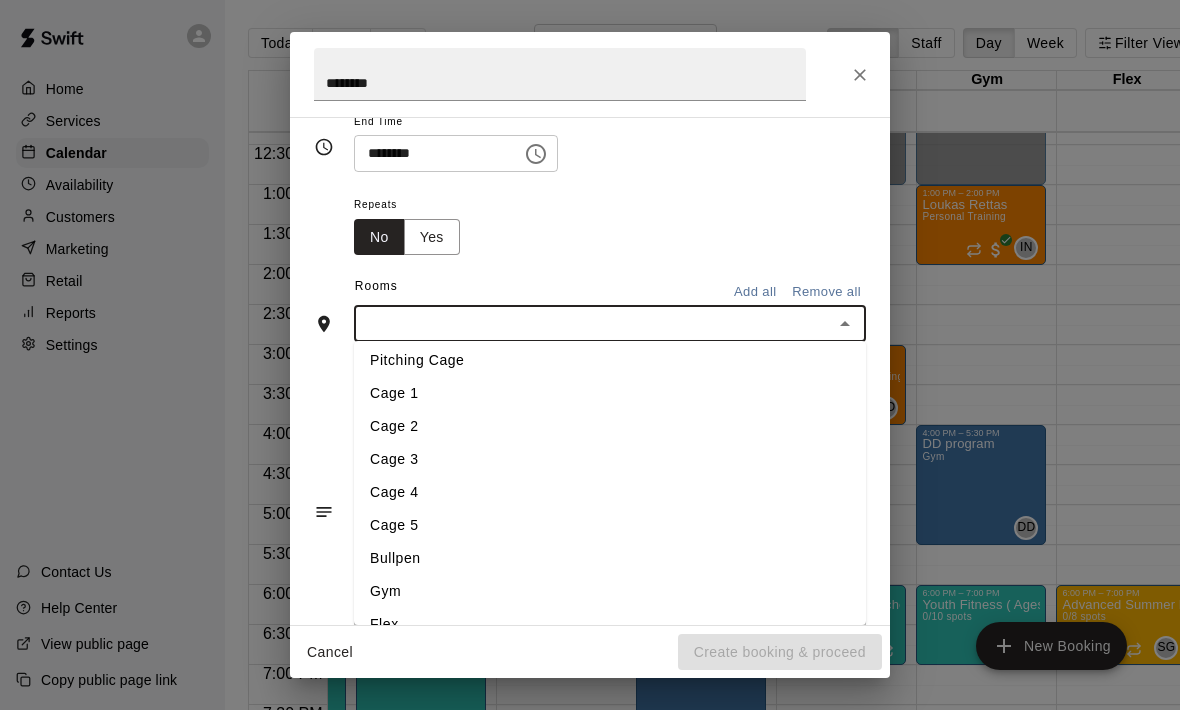 scroll, scrollTop: 3, scrollLeft: 0, axis: vertical 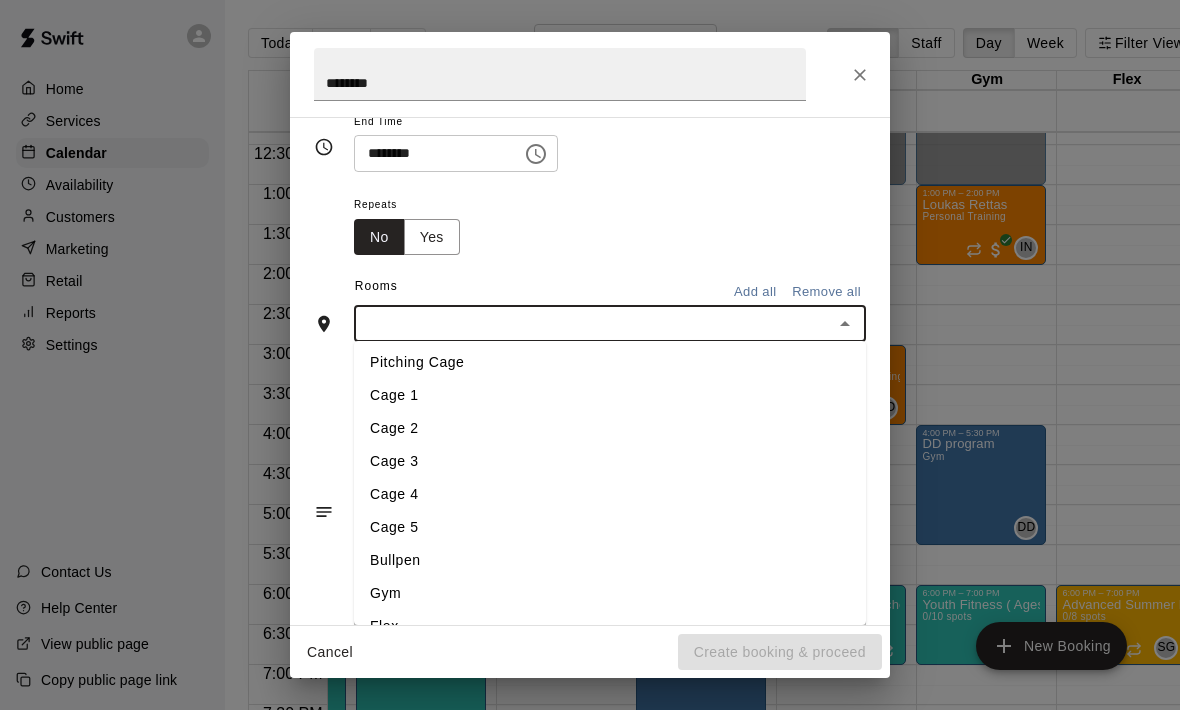 click on "Bullpen" at bounding box center (610, 560) 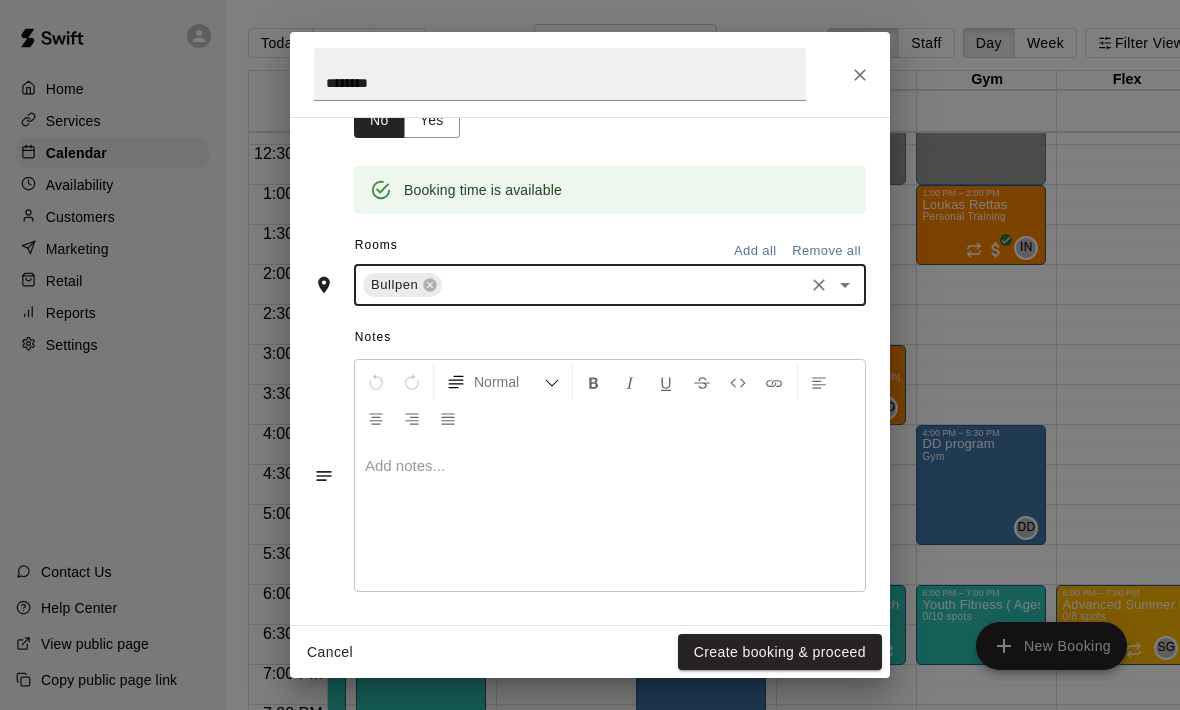 scroll, scrollTop: 333, scrollLeft: 0, axis: vertical 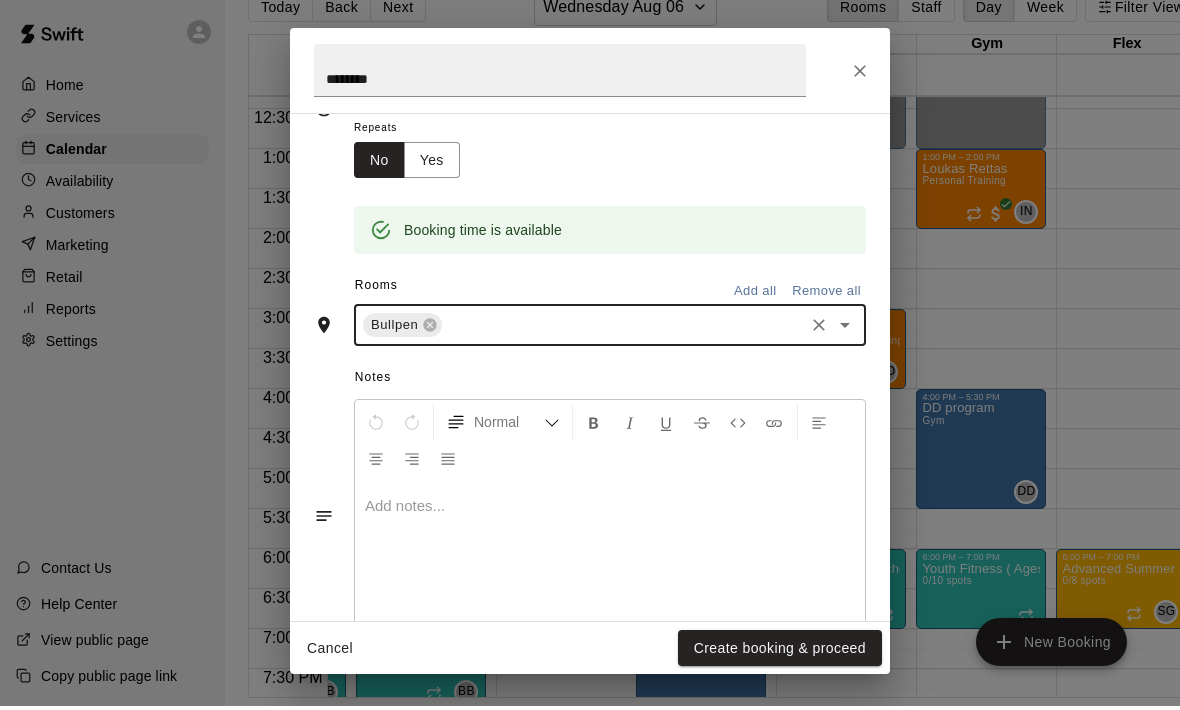 click on "Create booking & proceed" at bounding box center [780, 652] 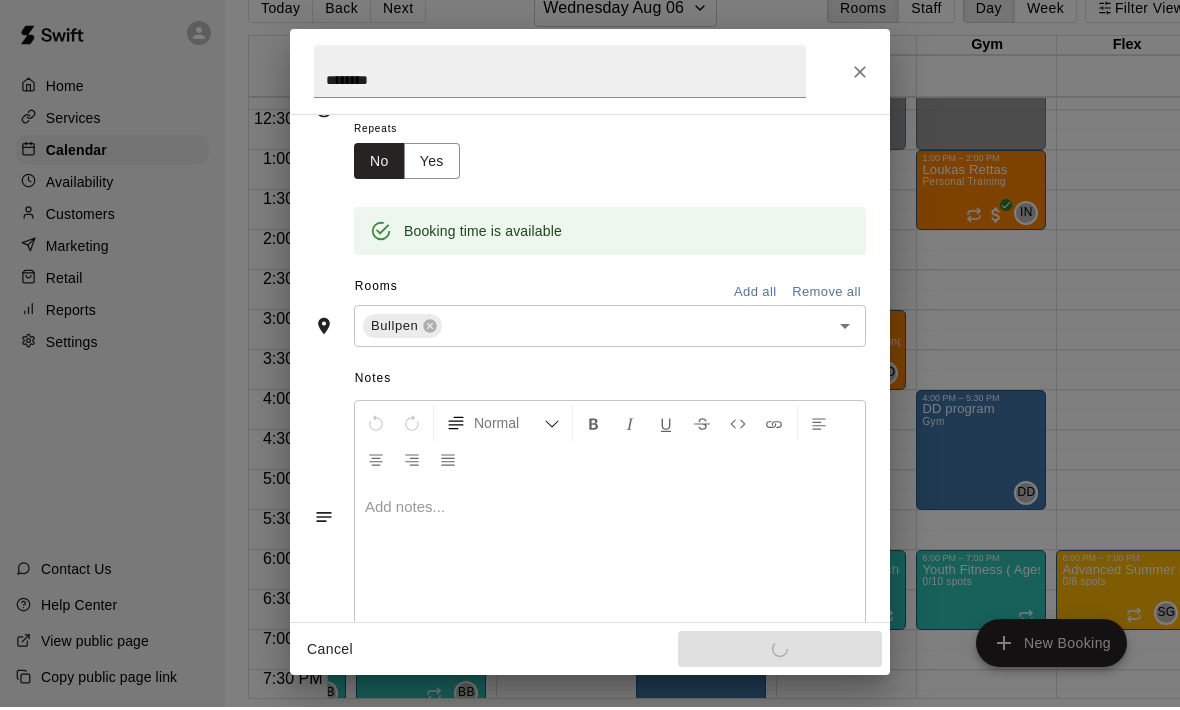 scroll, scrollTop: 32, scrollLeft: 0, axis: vertical 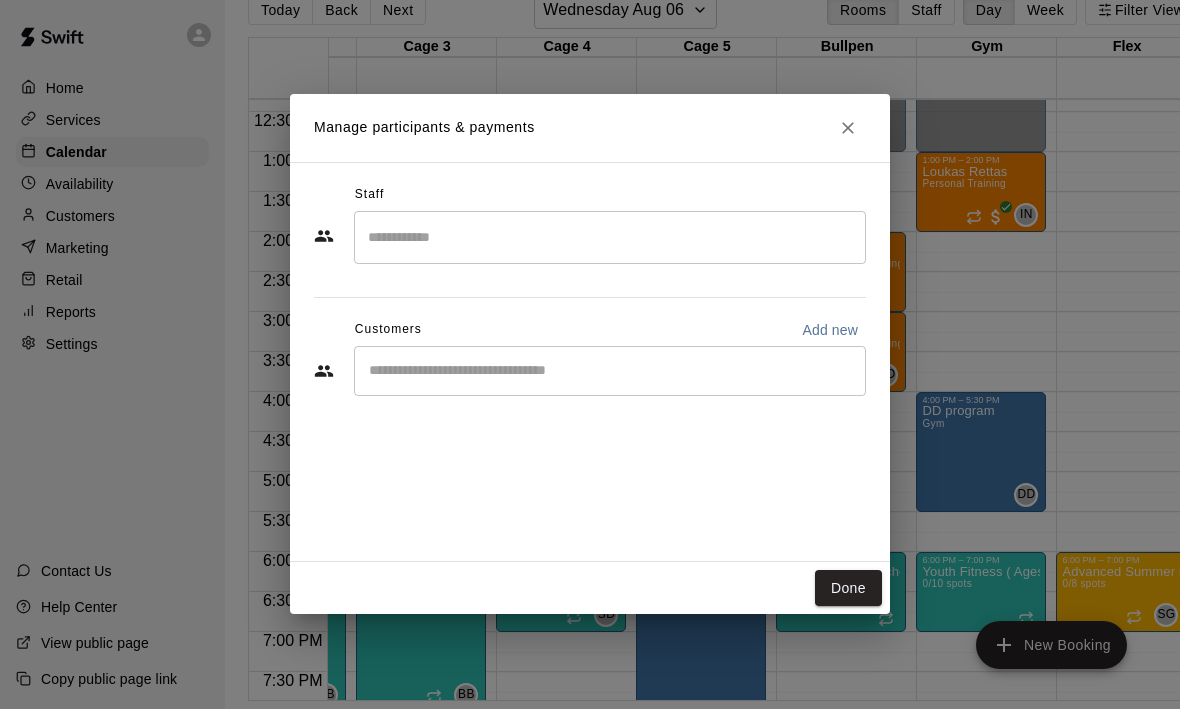 click on "​" at bounding box center (610, 238) 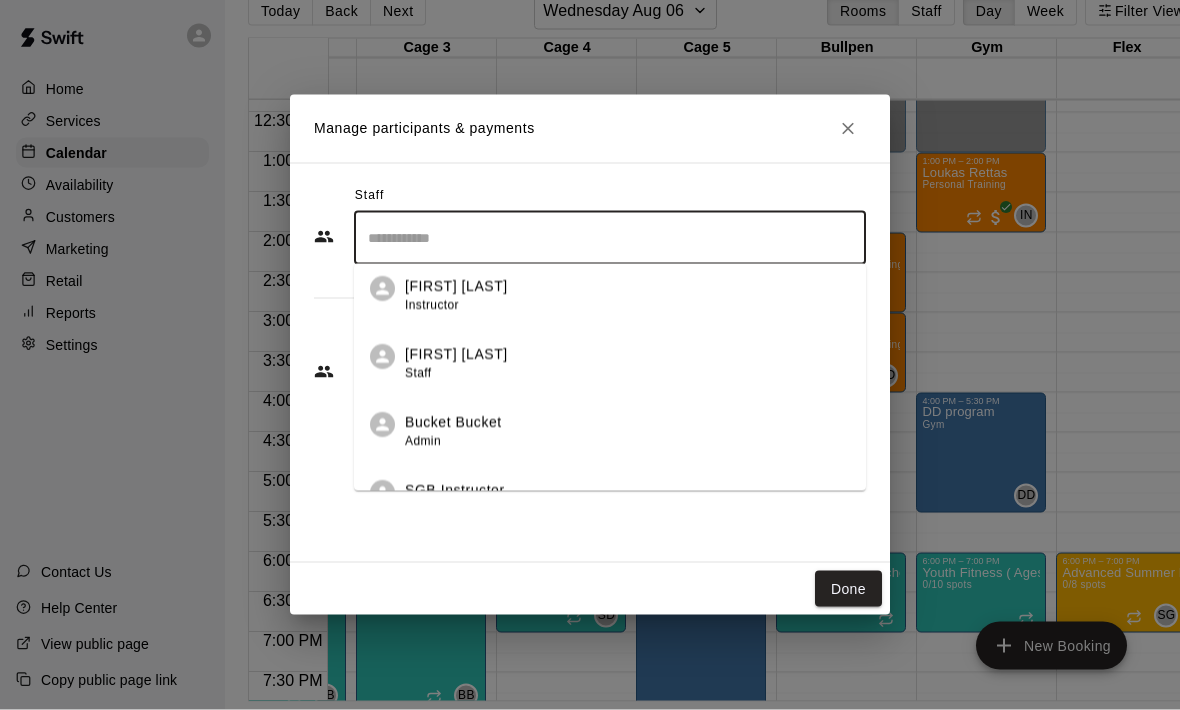 scroll, scrollTop: 622, scrollLeft: 0, axis: vertical 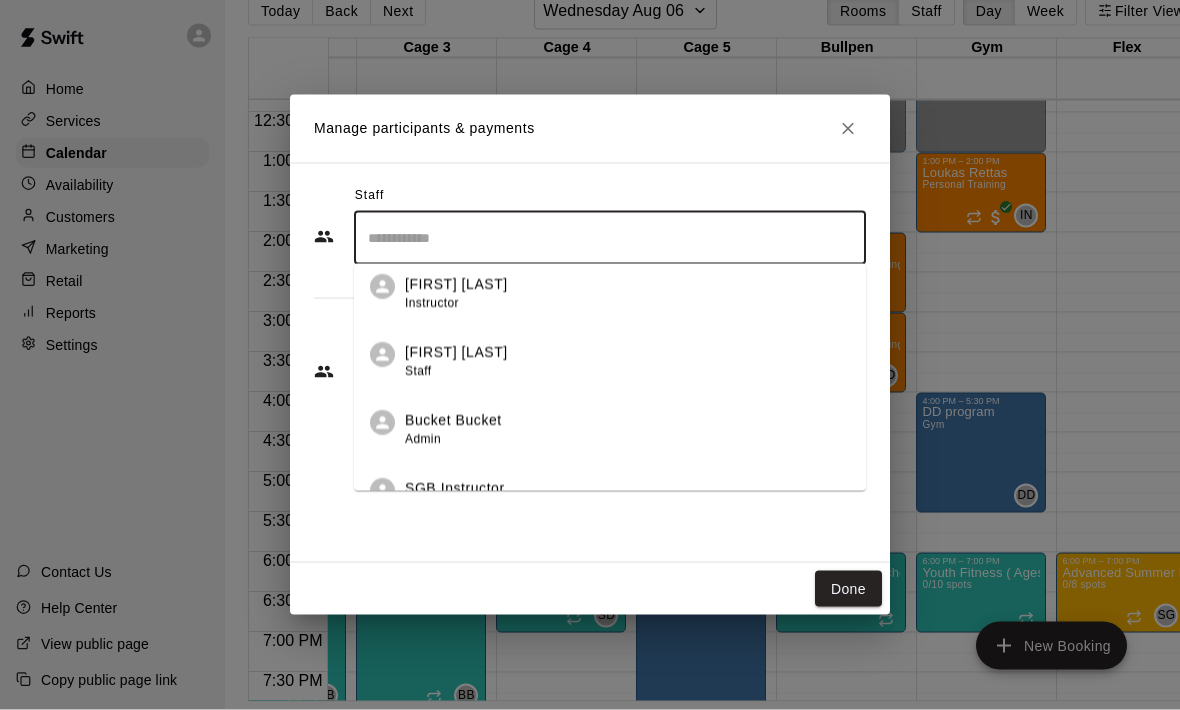 click on "Staff" at bounding box center (418, 372) 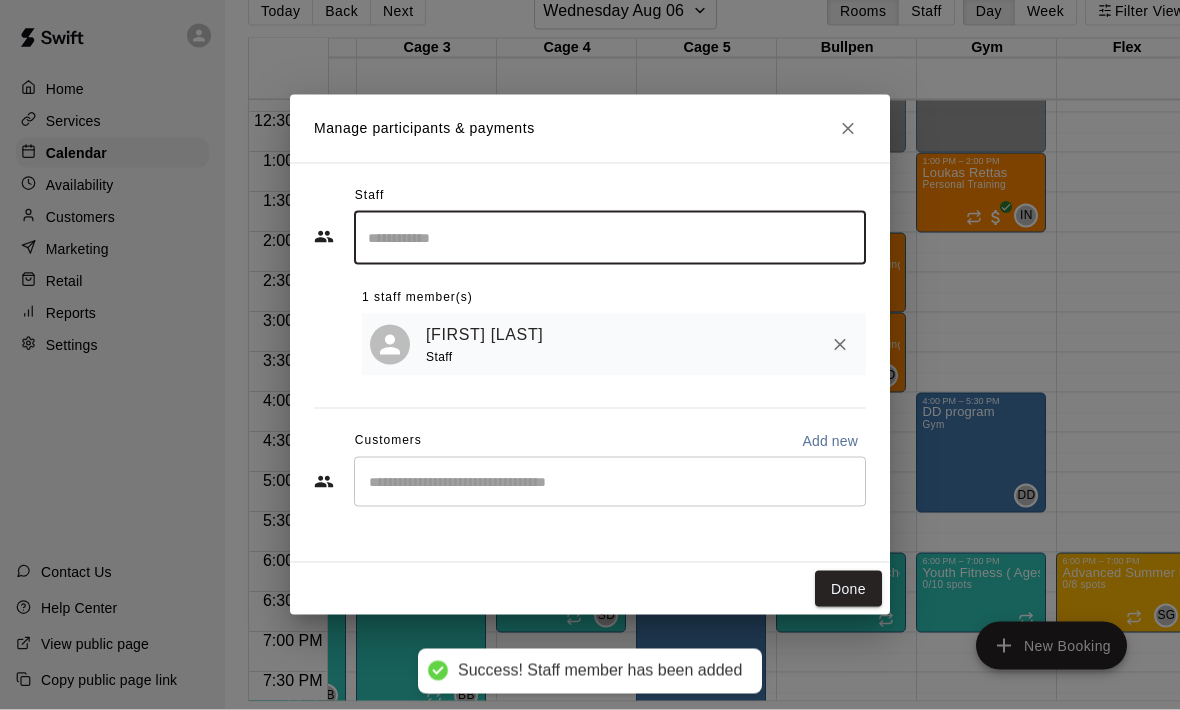 click on "Done" at bounding box center (848, 589) 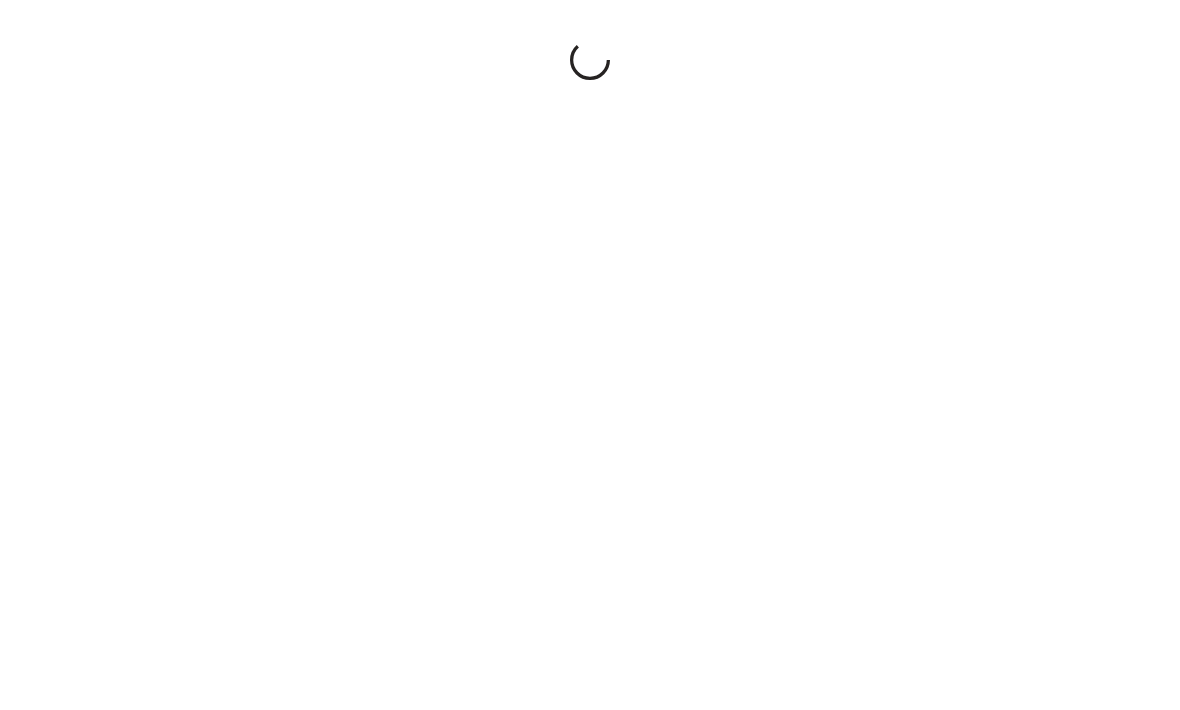 scroll, scrollTop: 0, scrollLeft: 0, axis: both 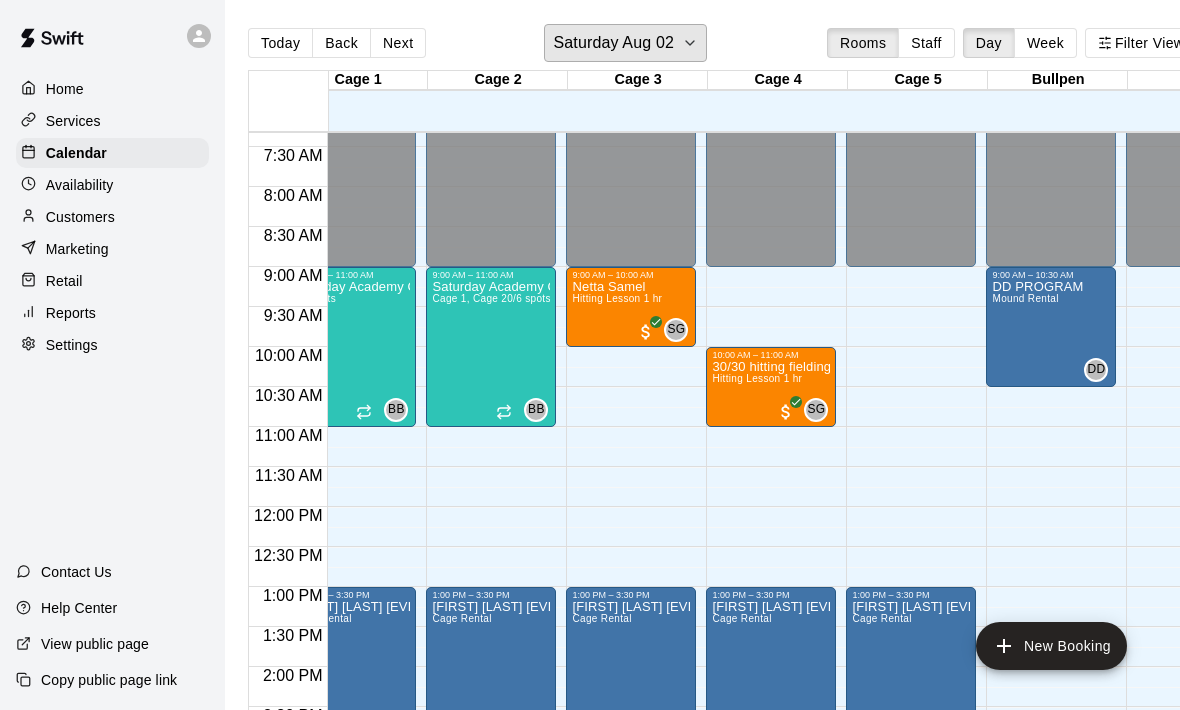 click on "Saturday Aug 02" at bounding box center (613, 43) 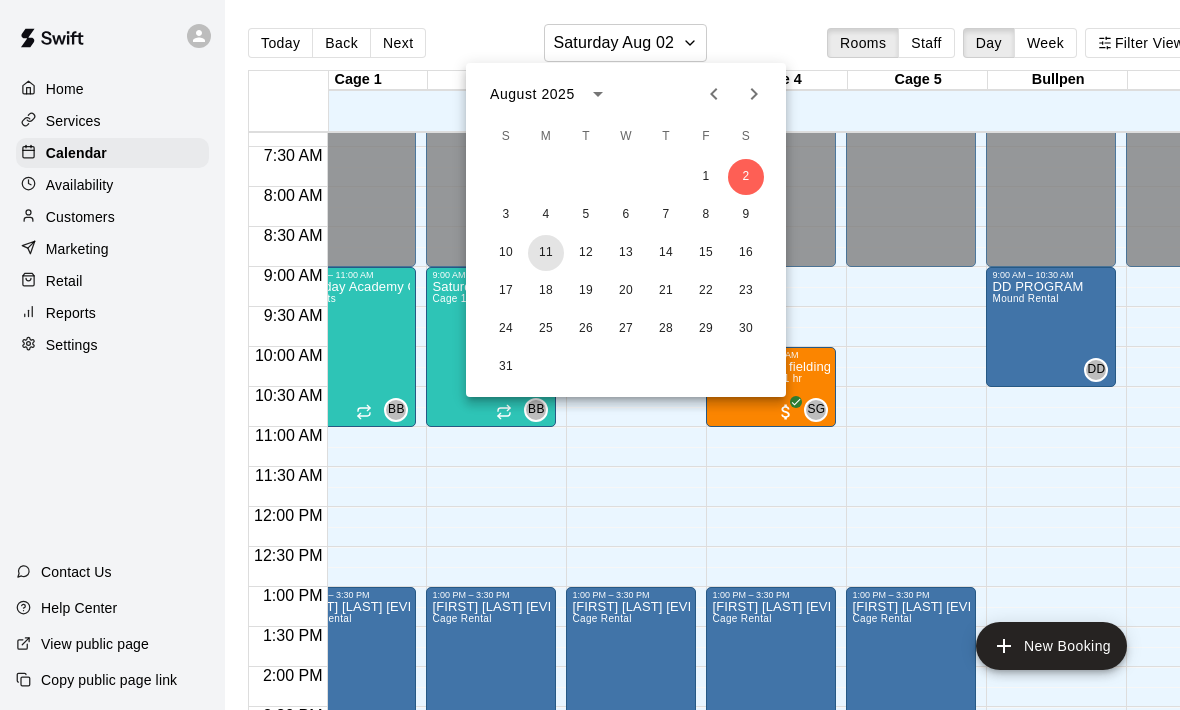 click on "11" at bounding box center (546, 253) 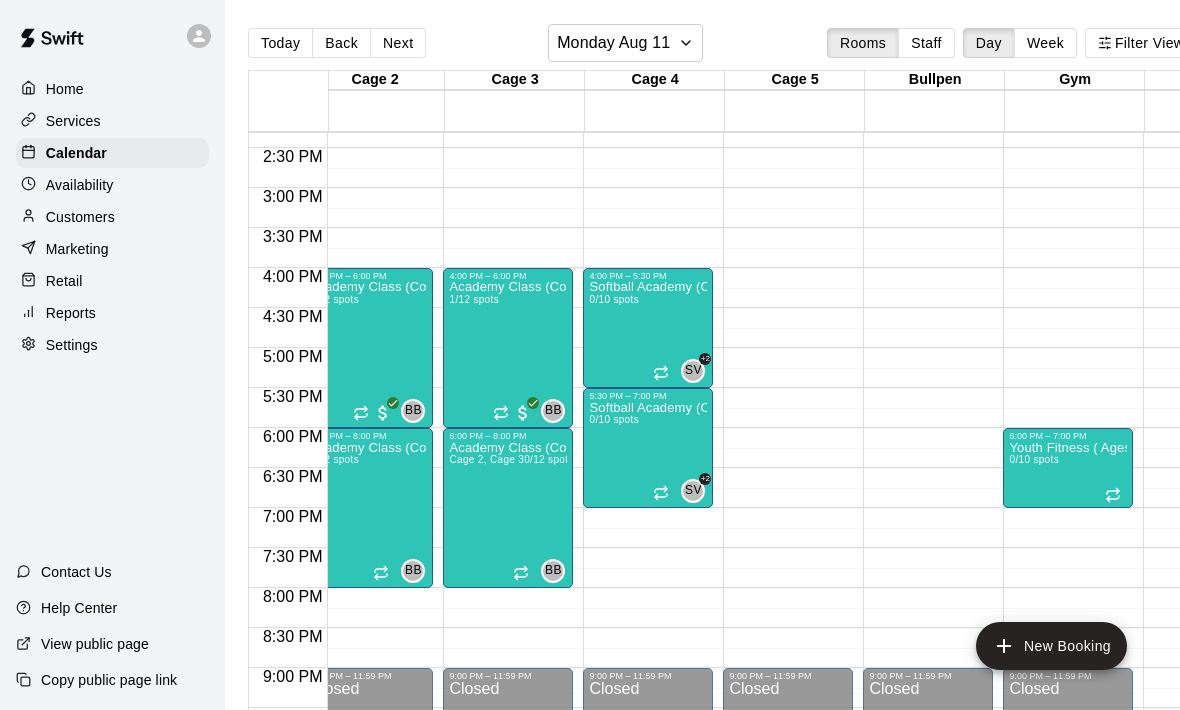 click on "New Booking" at bounding box center (1051, 646) 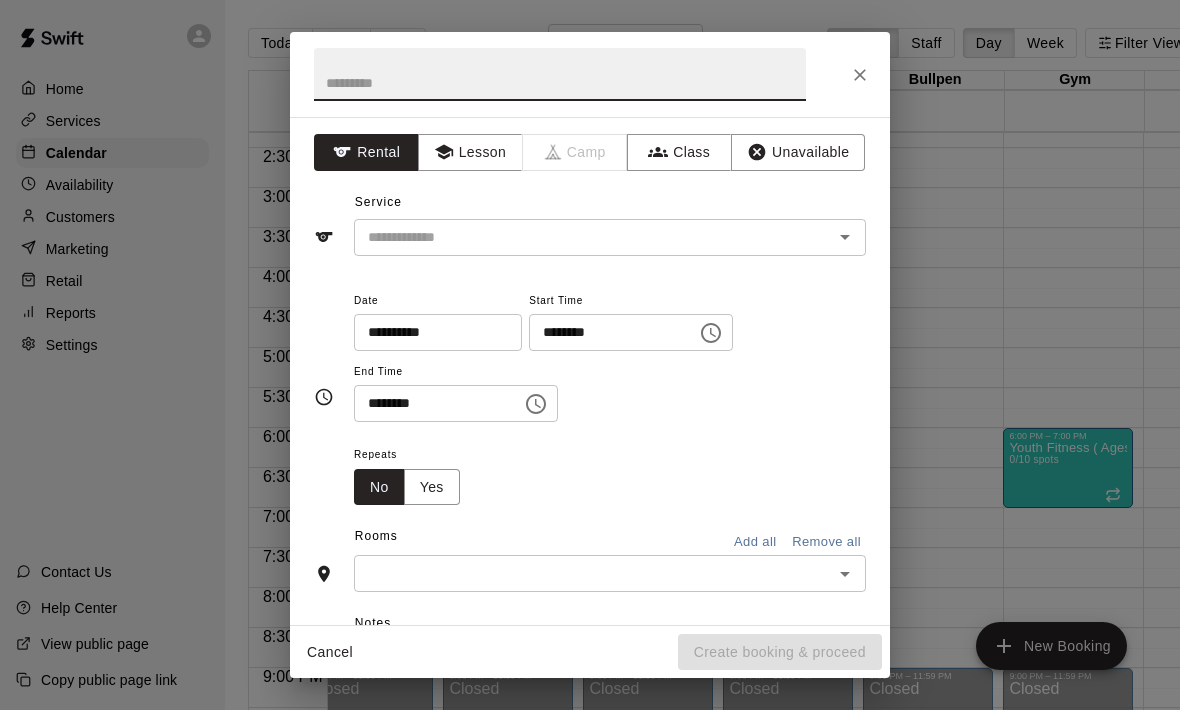 click at bounding box center (560, 74) 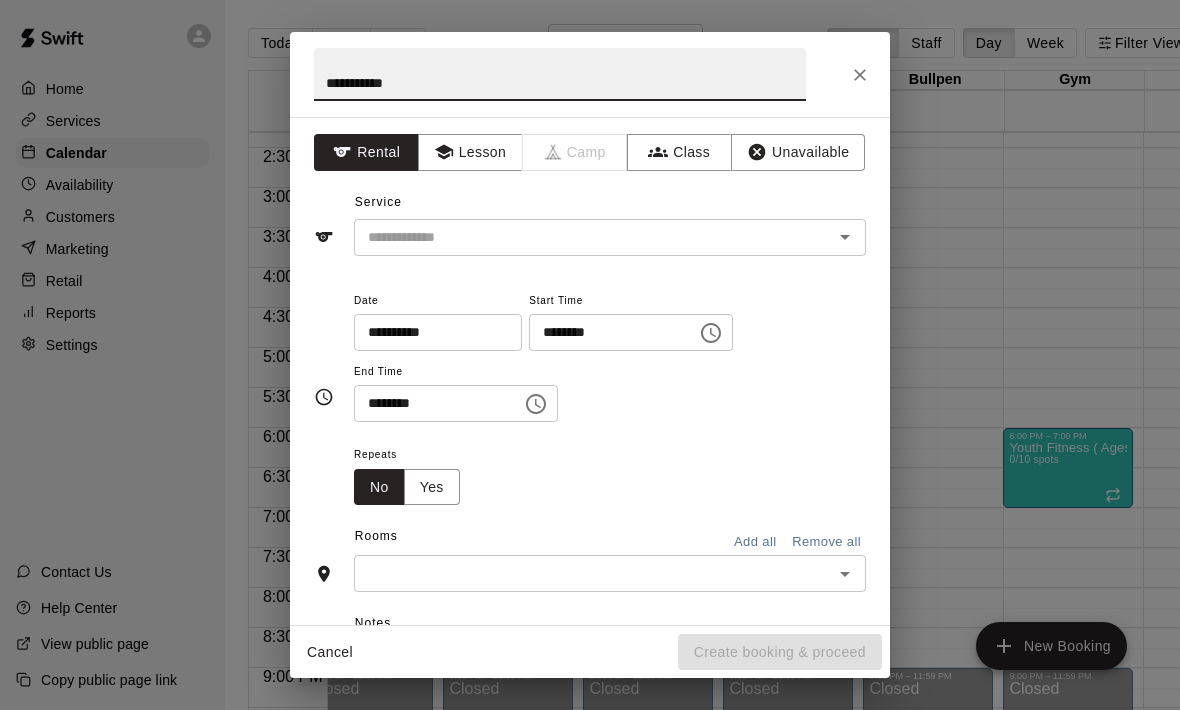 type on "**********" 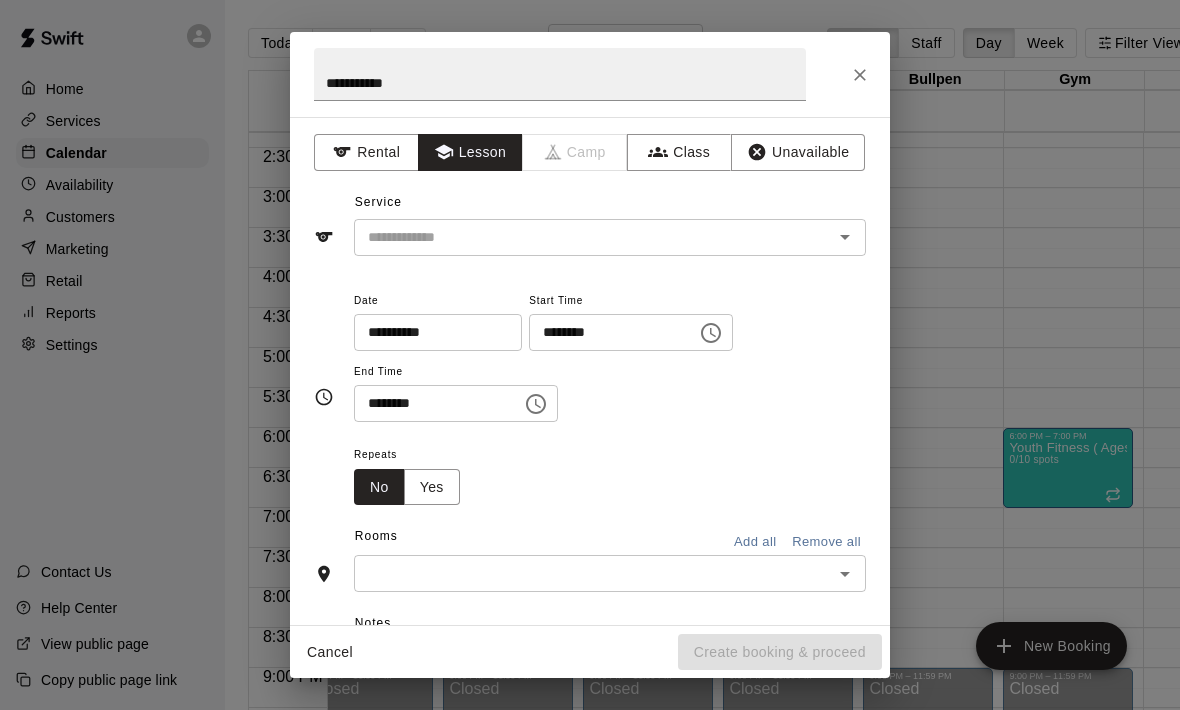 click on "Rental" at bounding box center [366, 152] 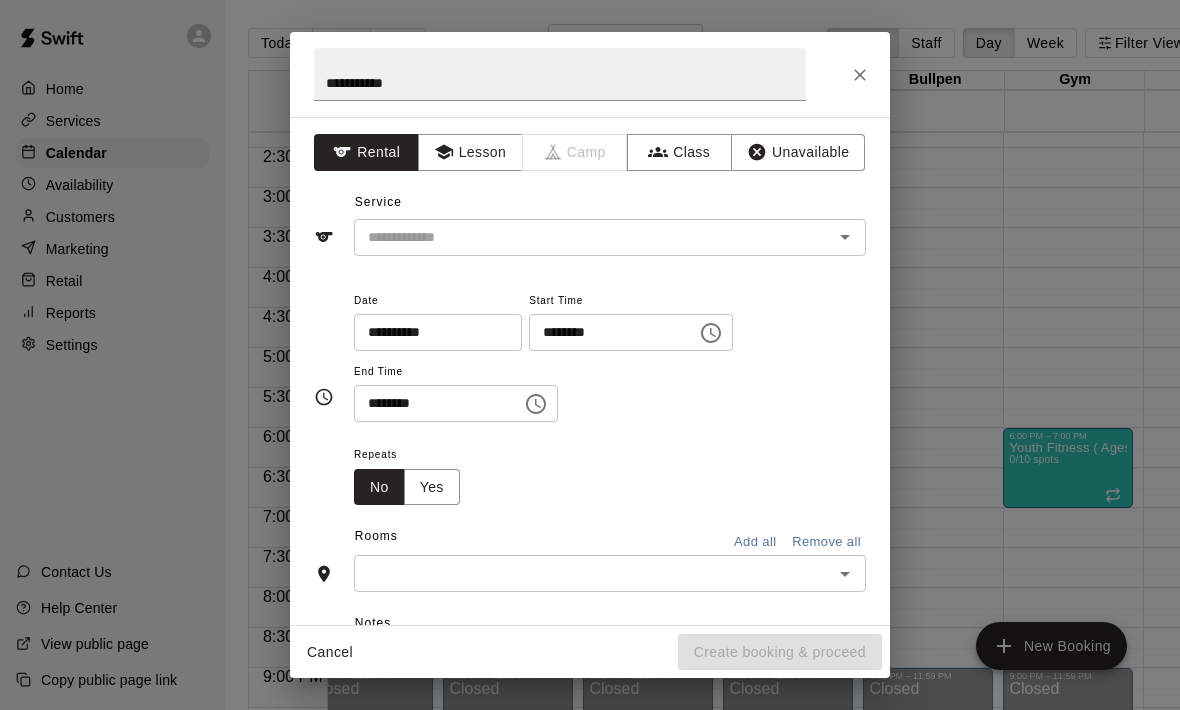 click at bounding box center (580, 237) 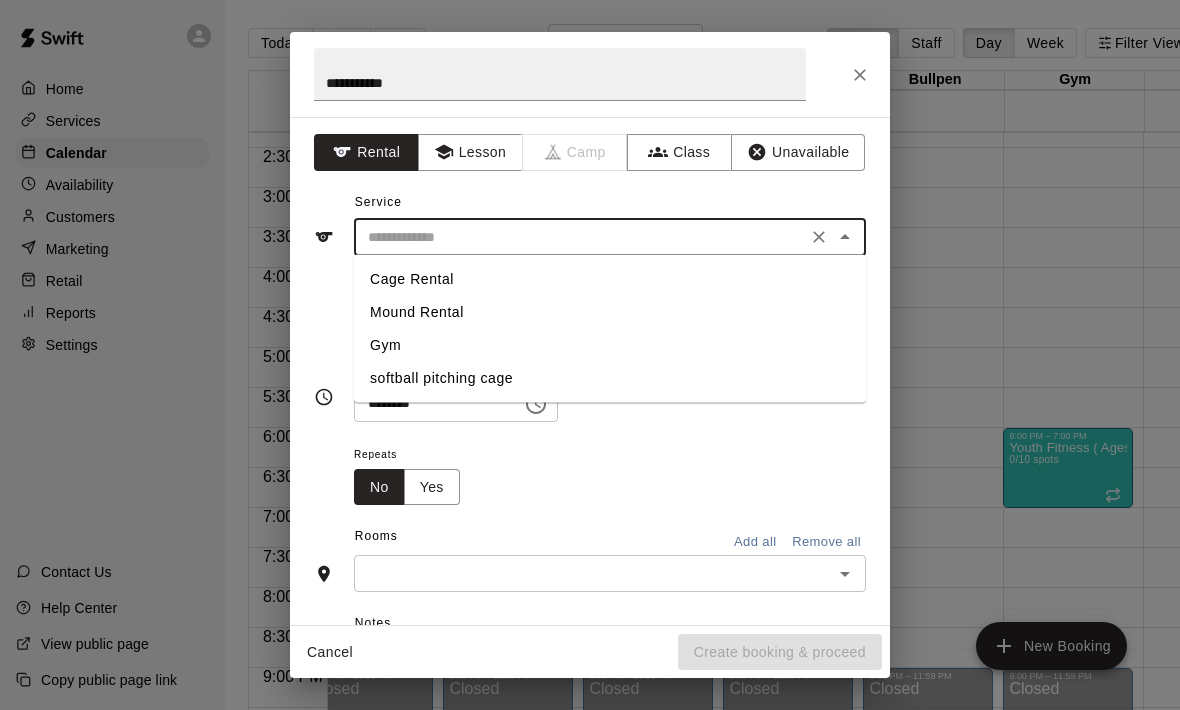 click on "Gym" at bounding box center (610, 345) 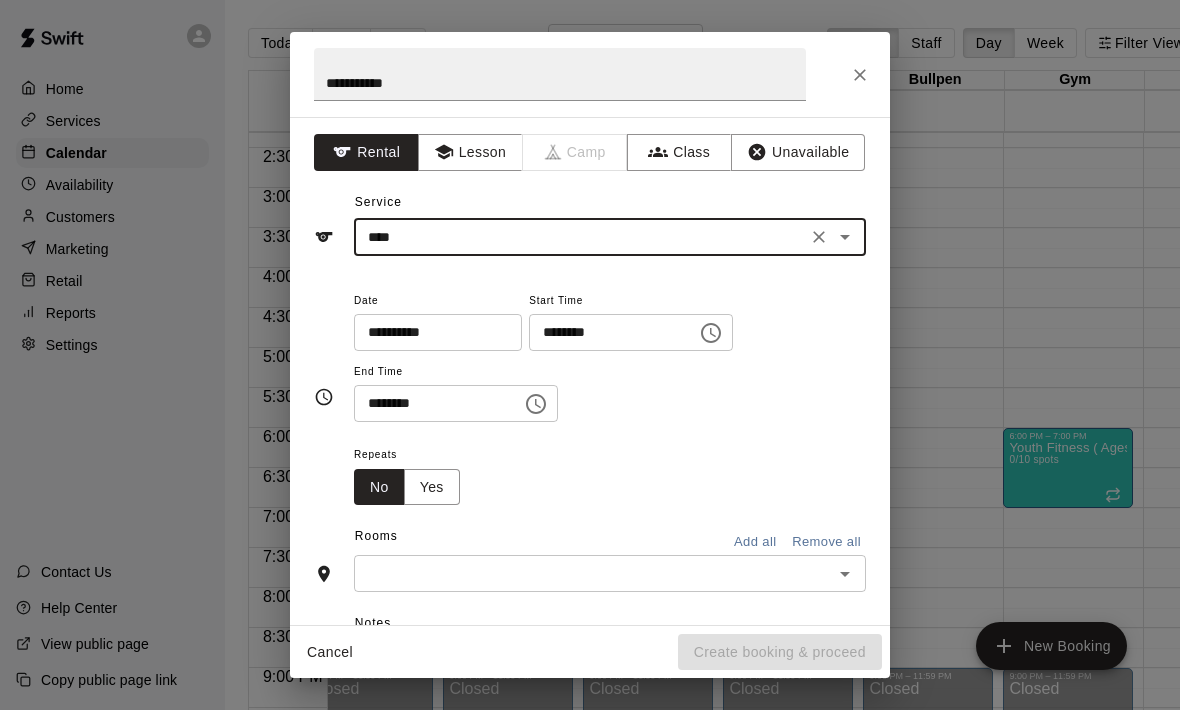 click on "********" at bounding box center [606, 332] 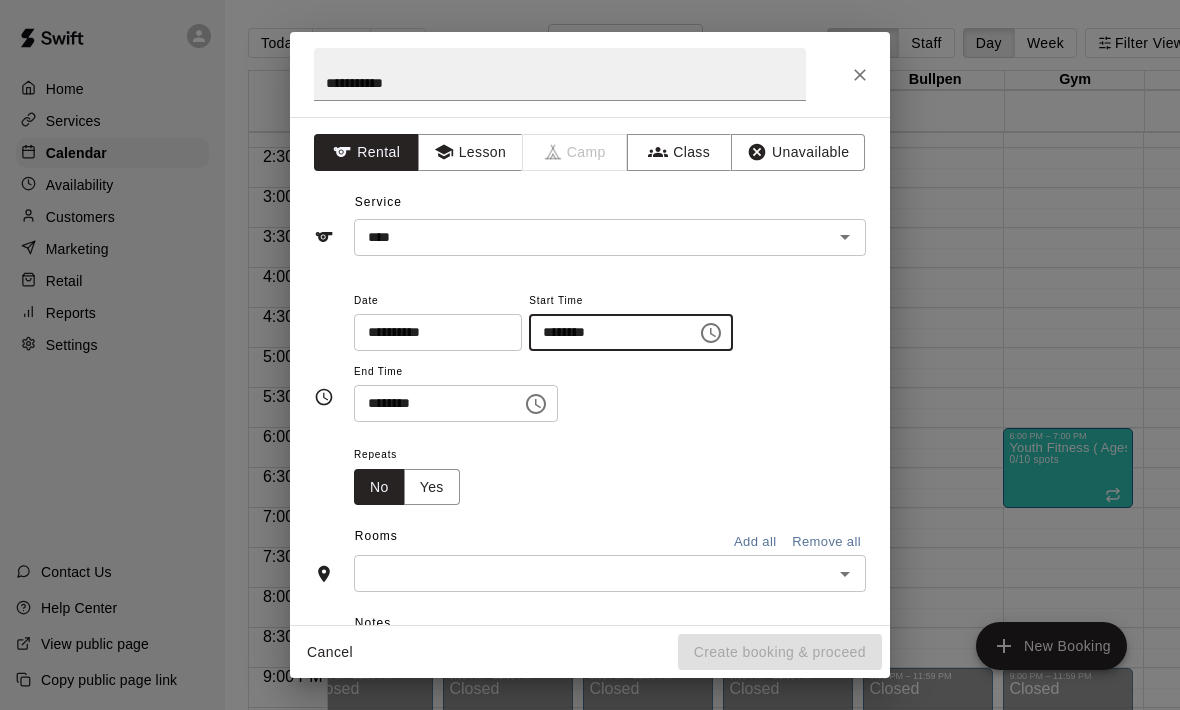 click 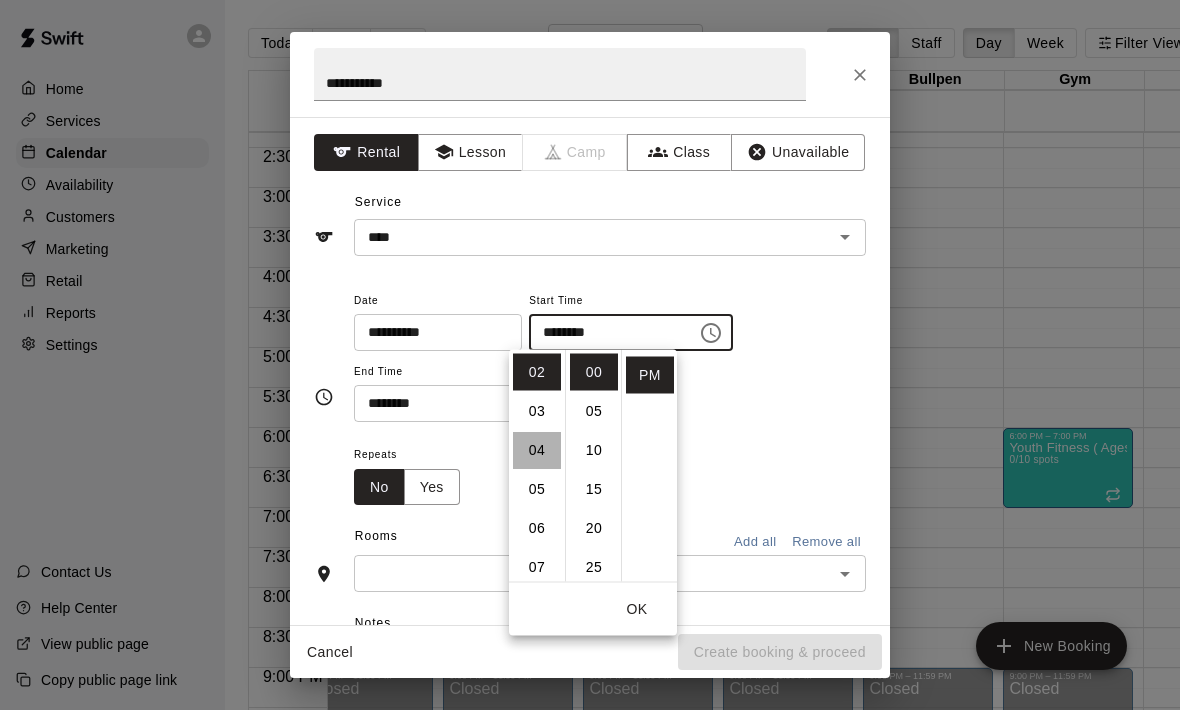 click on "04" at bounding box center [537, 450] 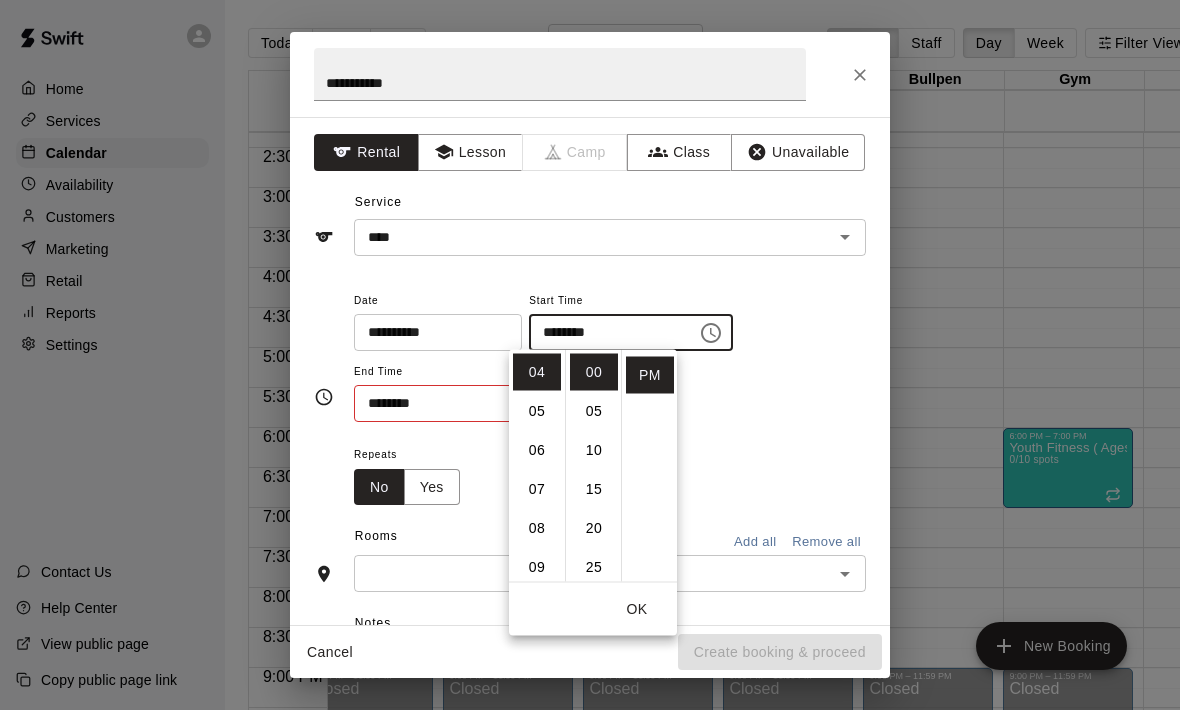 click on "********" at bounding box center (431, 403) 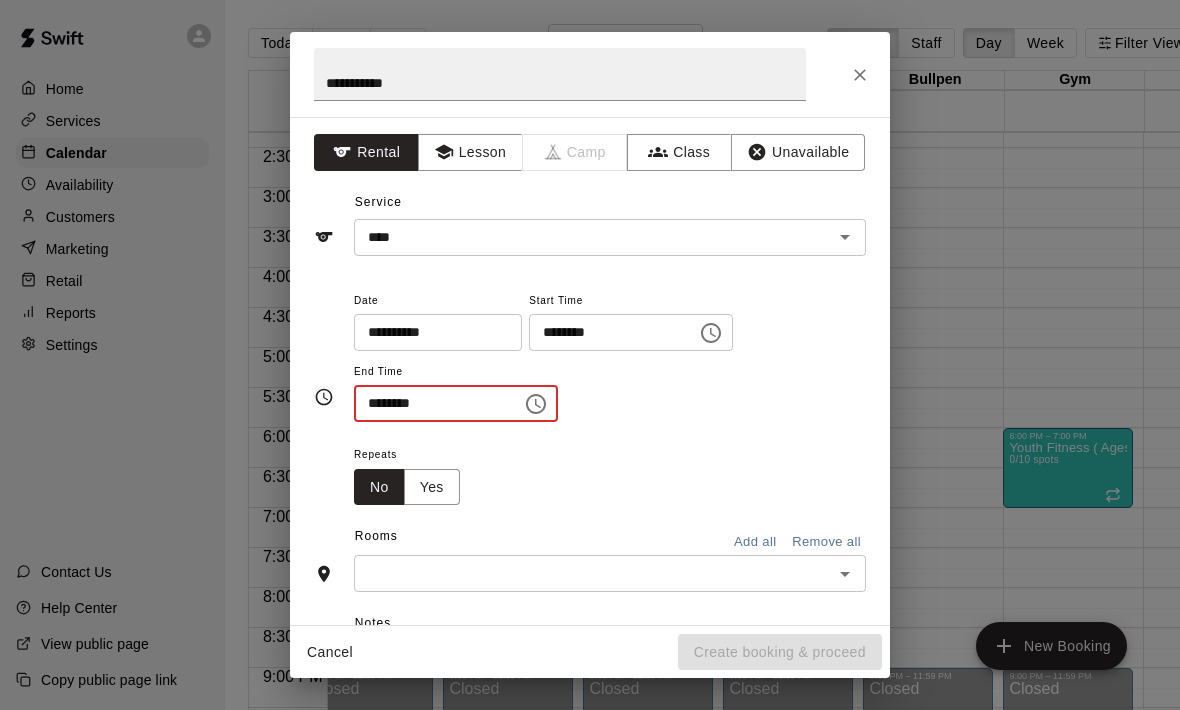 click 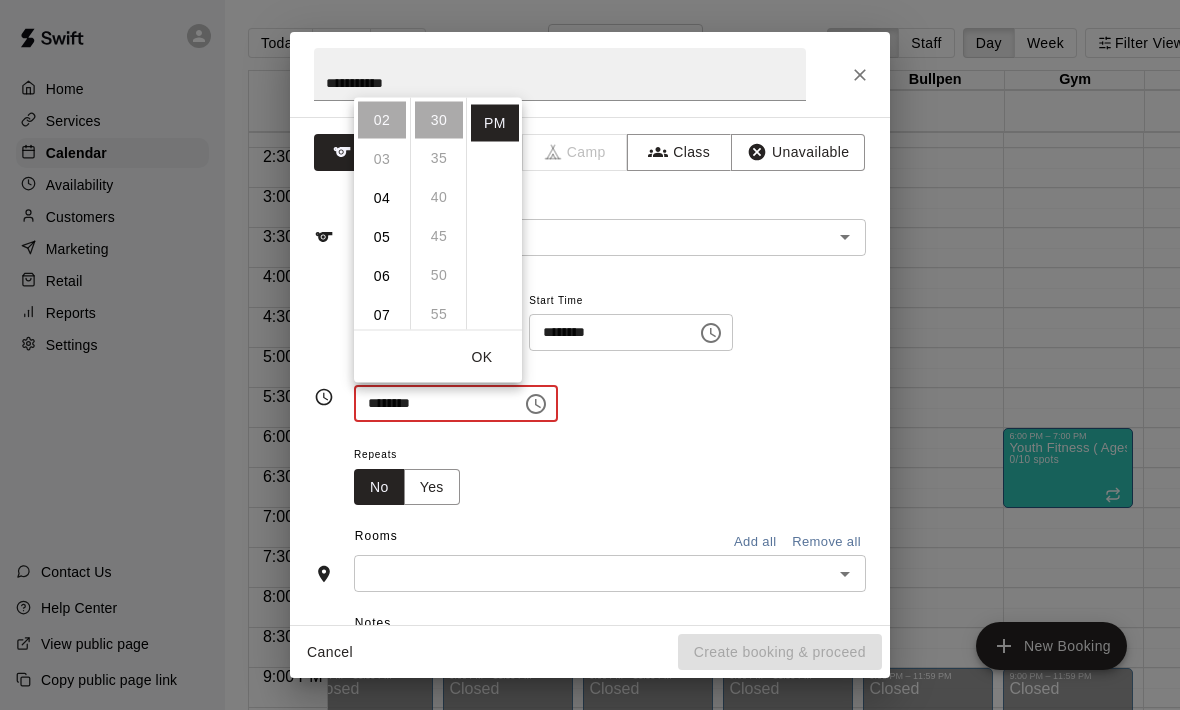 click on "05" at bounding box center [382, 236] 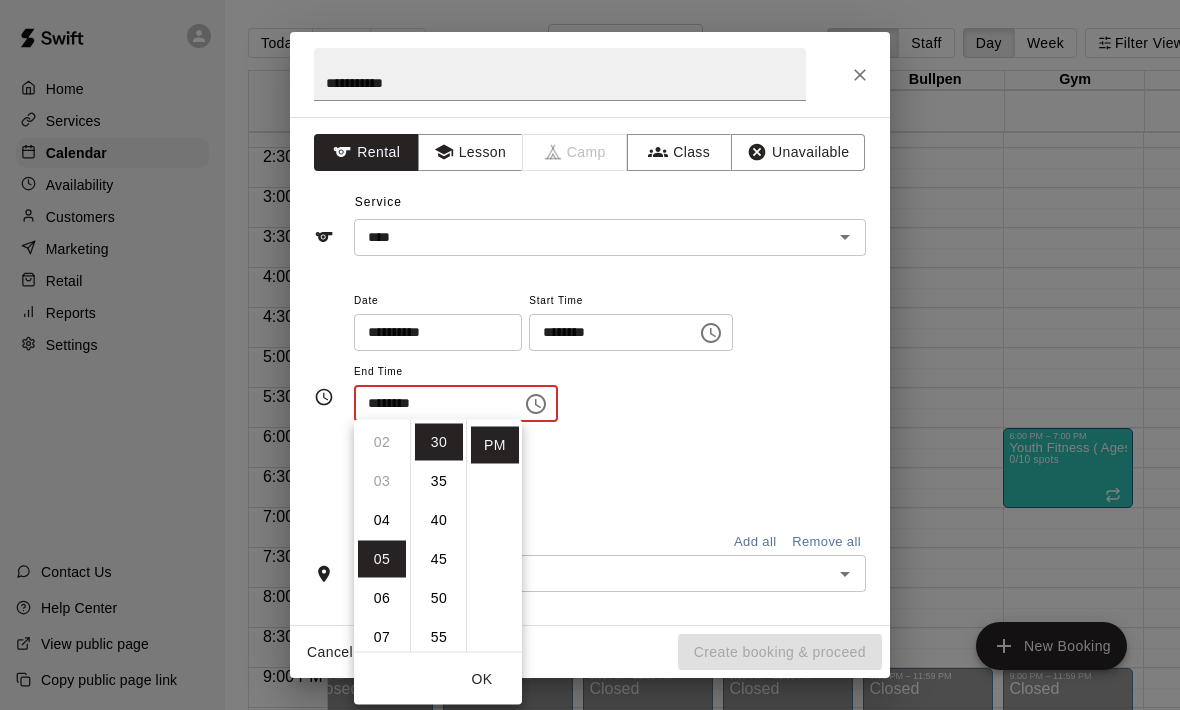 type on "********" 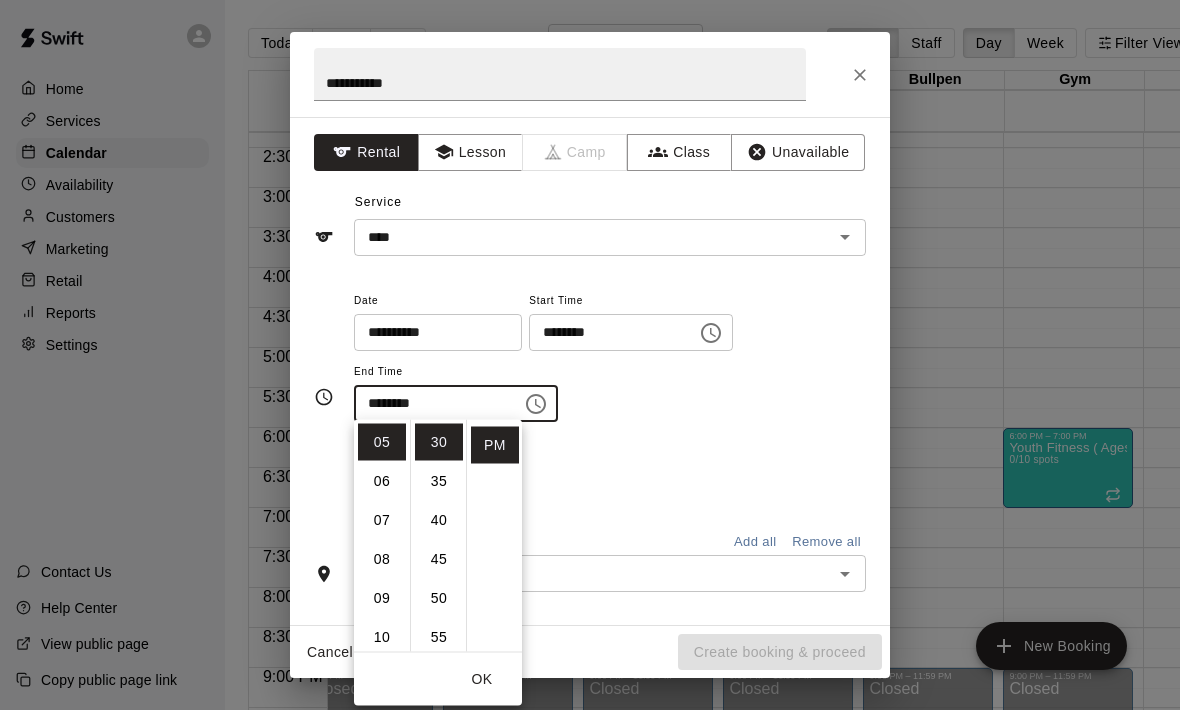 click on "OK" at bounding box center [482, 679] 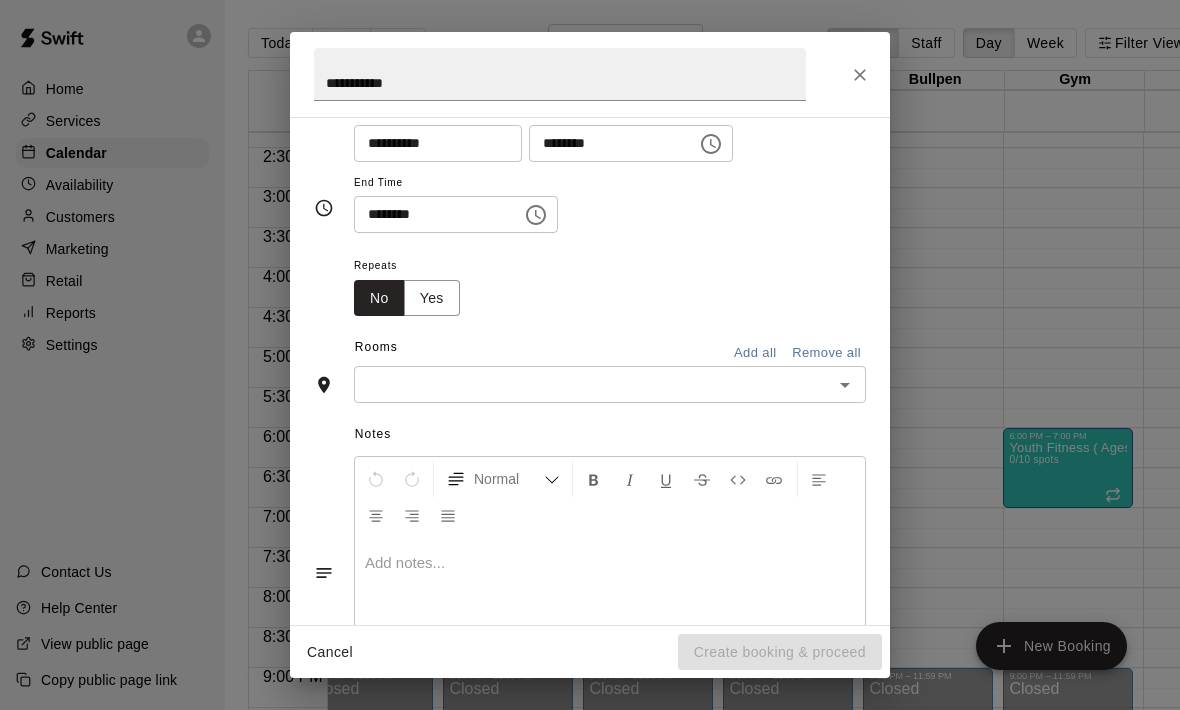 click at bounding box center [593, 384] 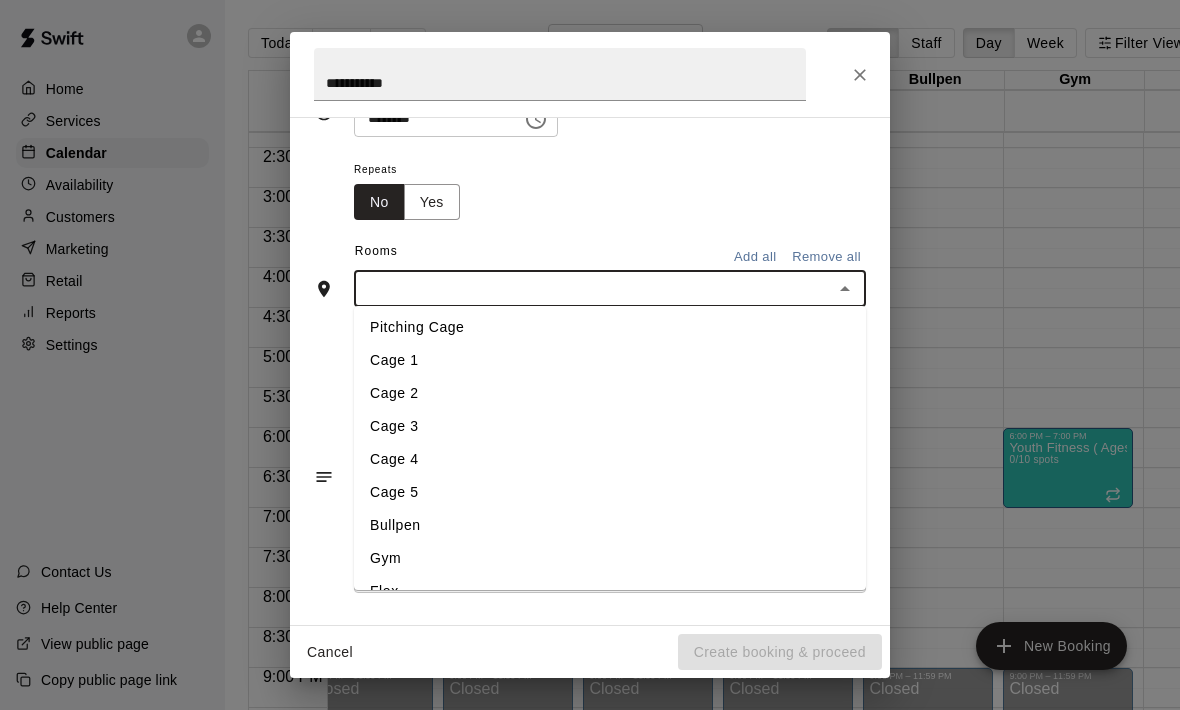 click on "Gym" at bounding box center [610, 558] 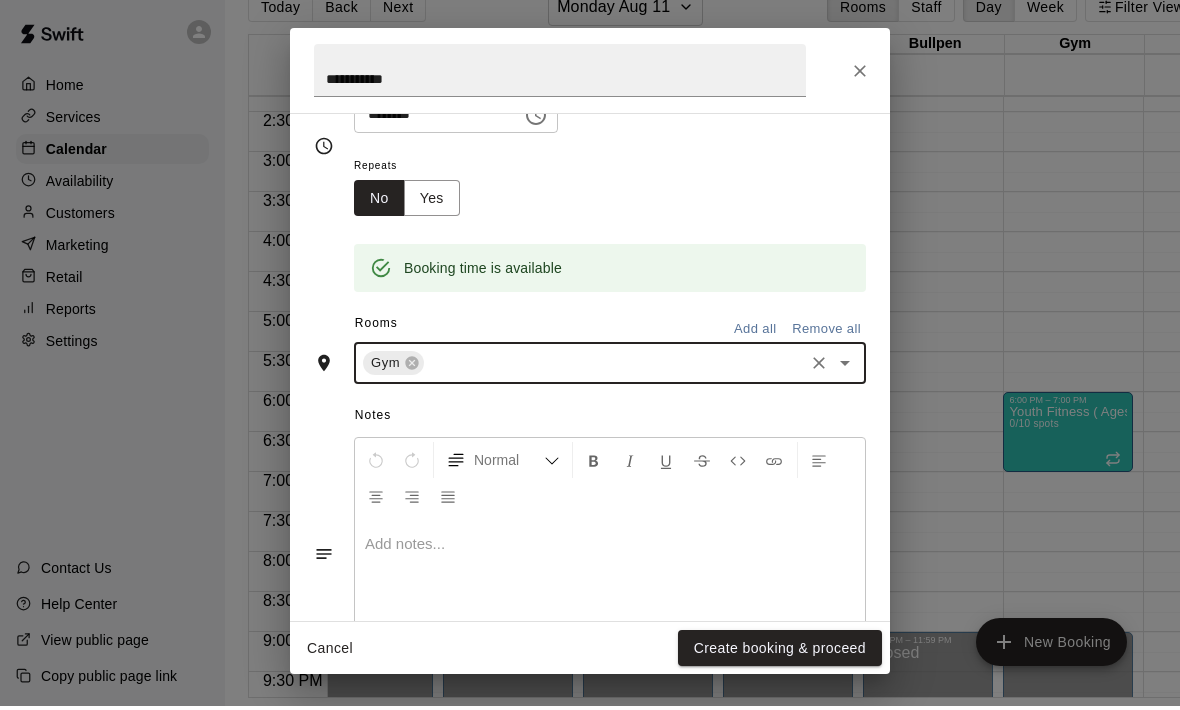 click on "Create booking & proceed" at bounding box center (780, 652) 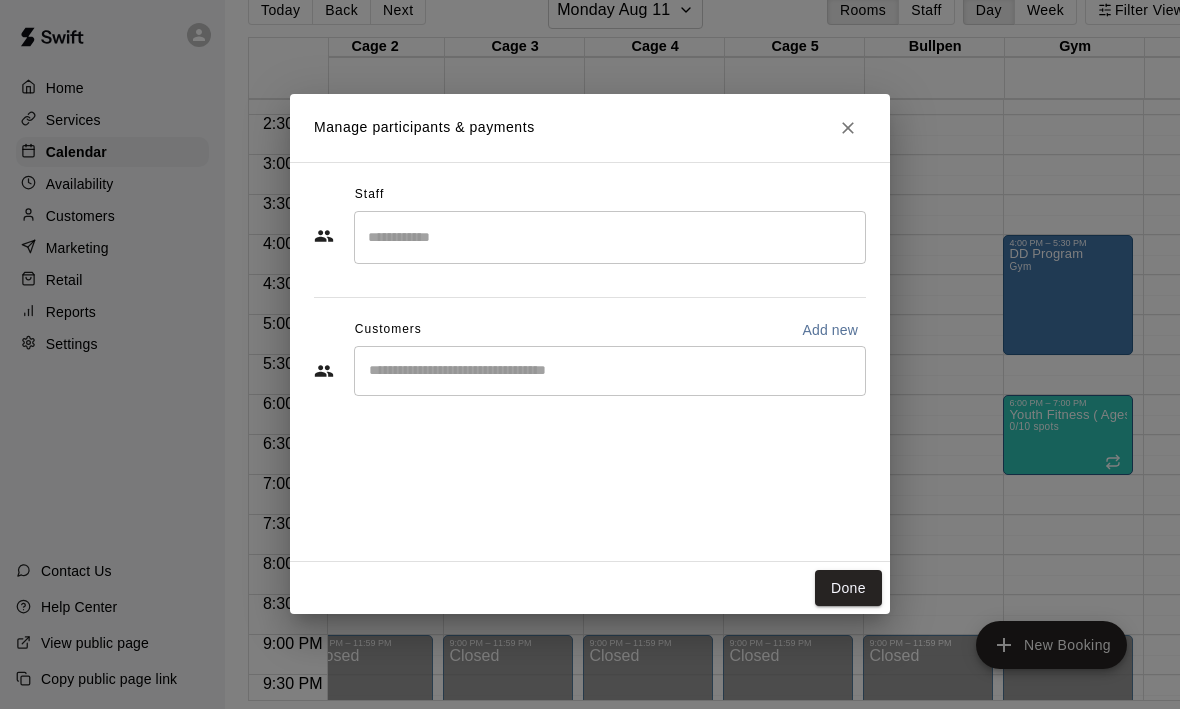 click at bounding box center [610, 238] 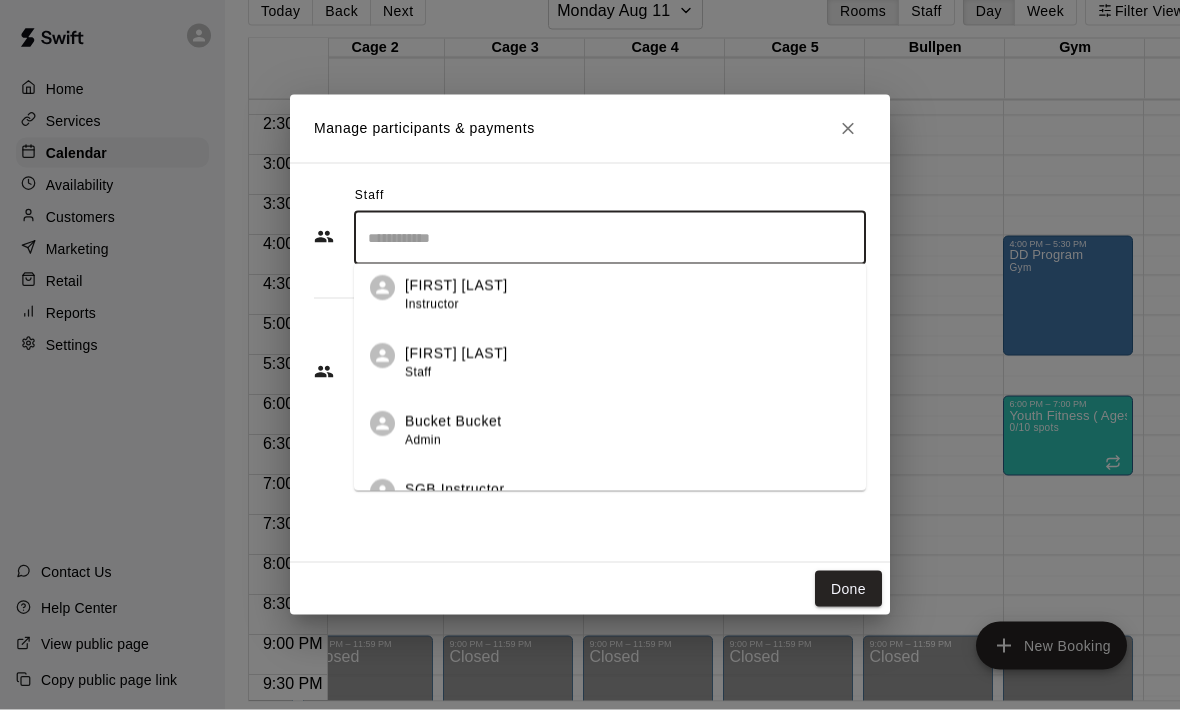 scroll, scrollTop: 601, scrollLeft: 0, axis: vertical 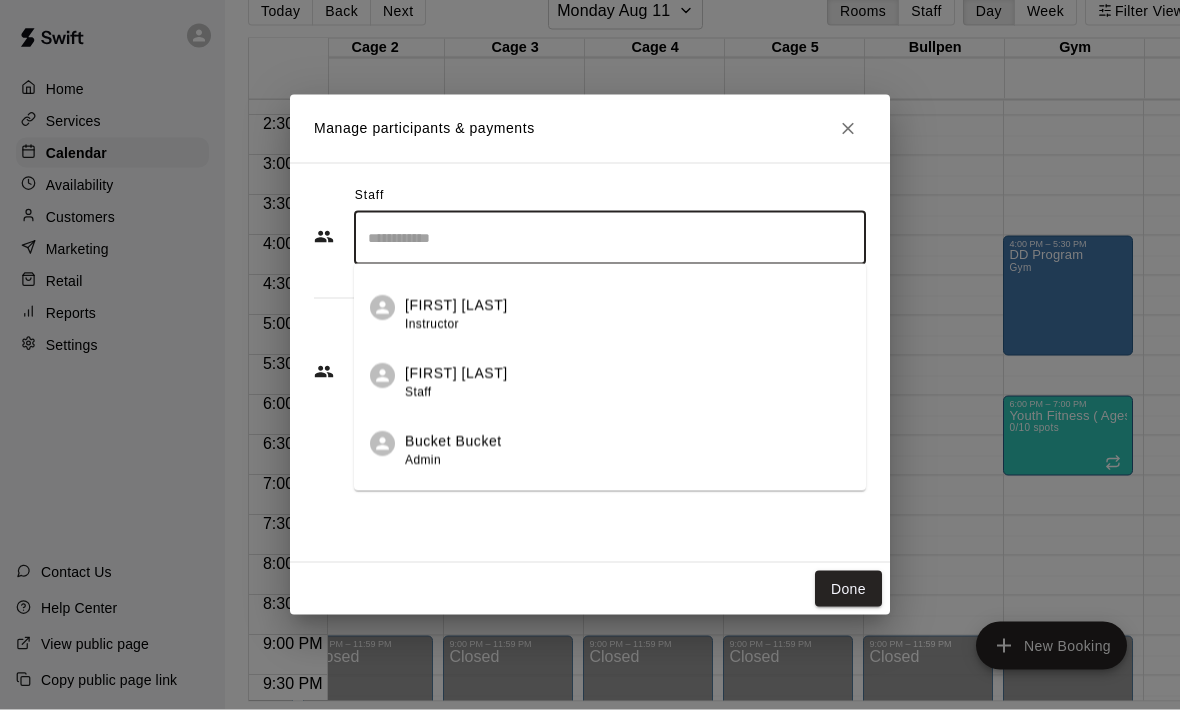 click on "Staff" at bounding box center (418, 393) 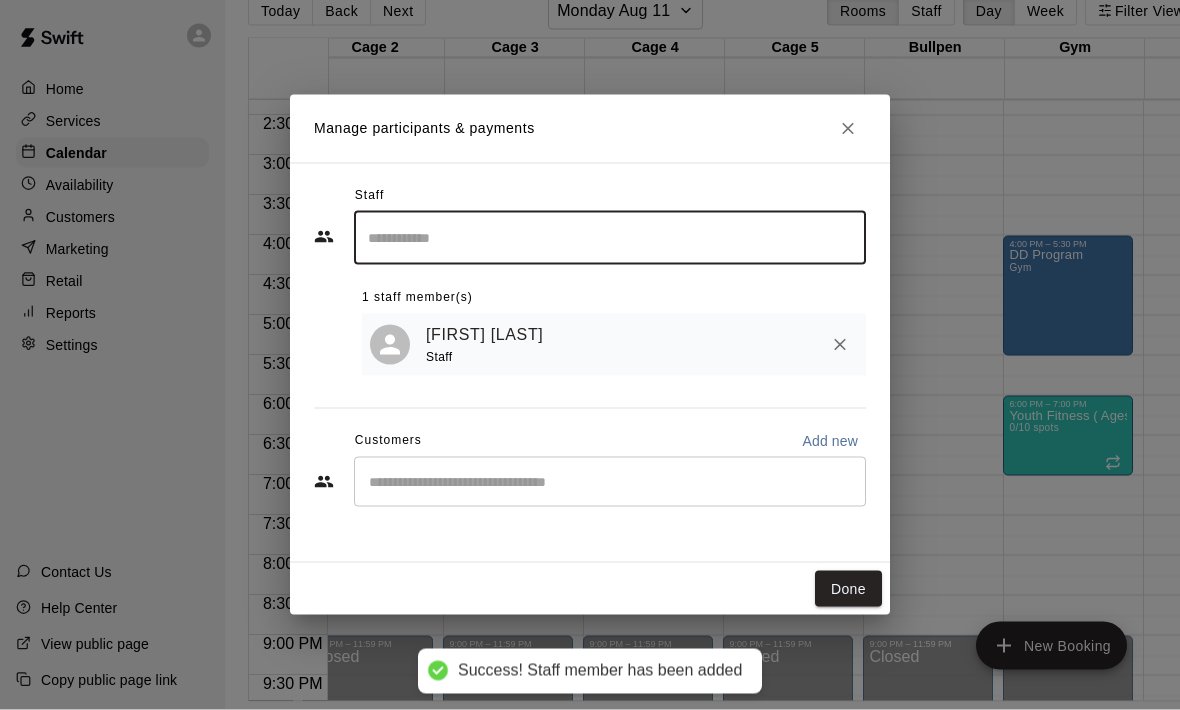 click on "Done" at bounding box center (848, 589) 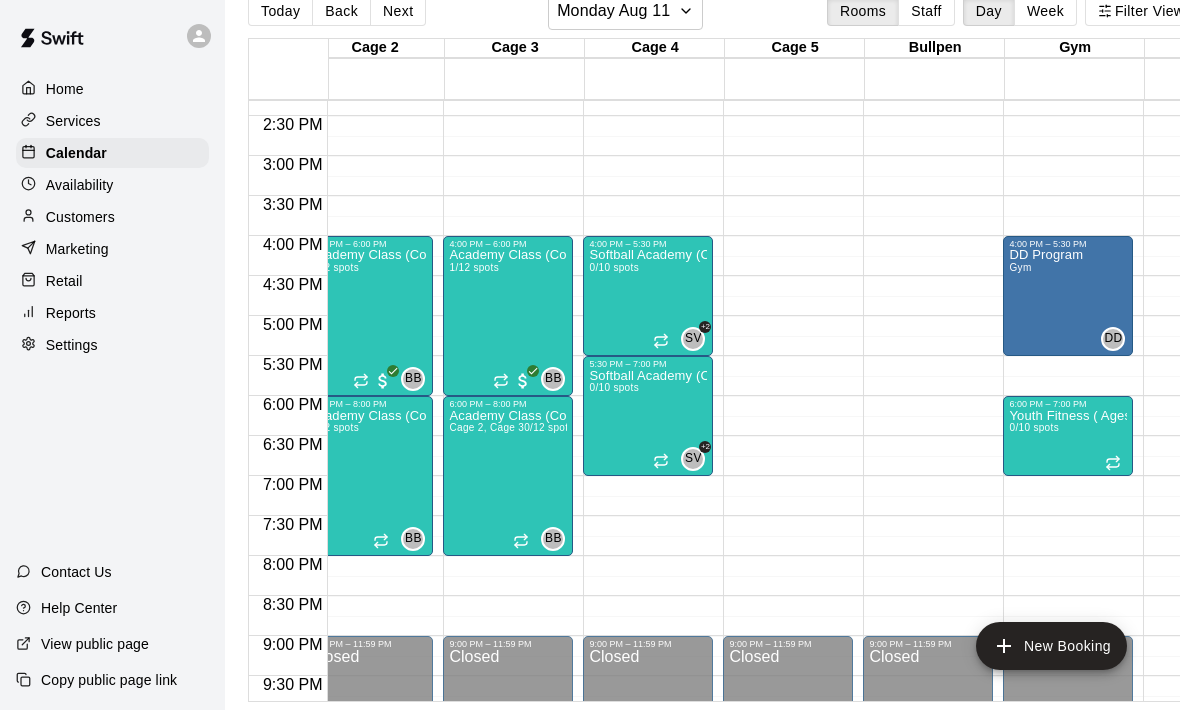 scroll, scrollTop: 1104, scrollLeft: 303, axis: both 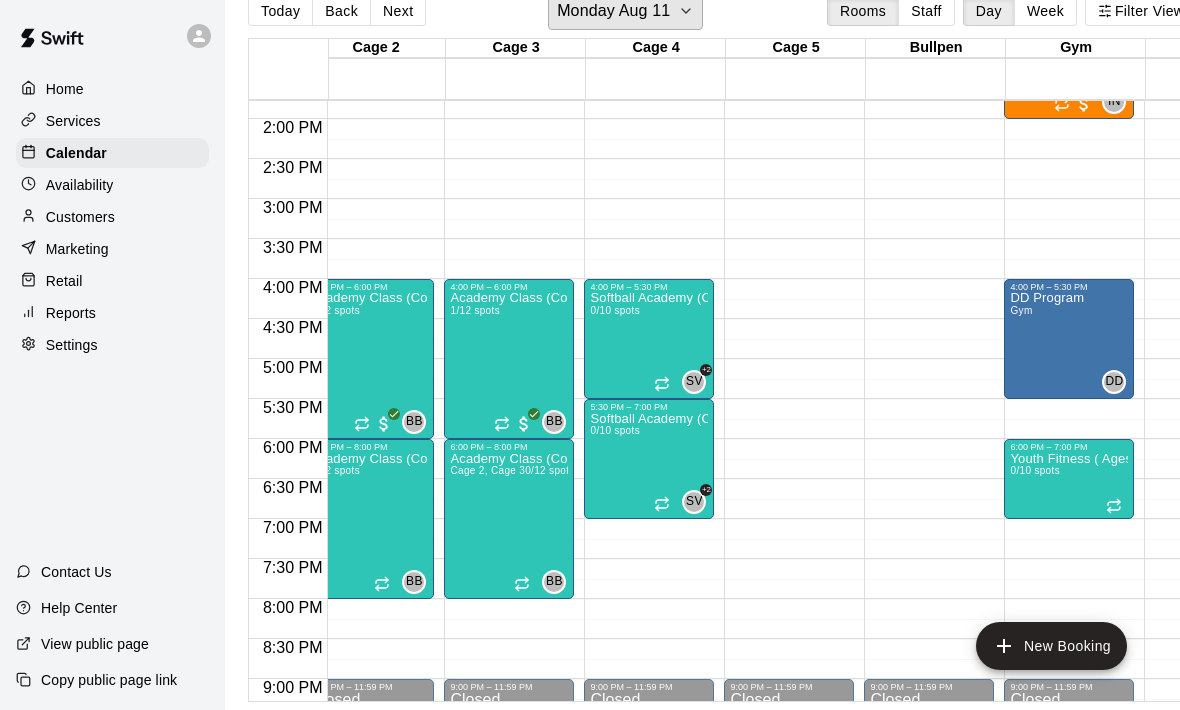 click on "Monday Aug 11" at bounding box center (613, 11) 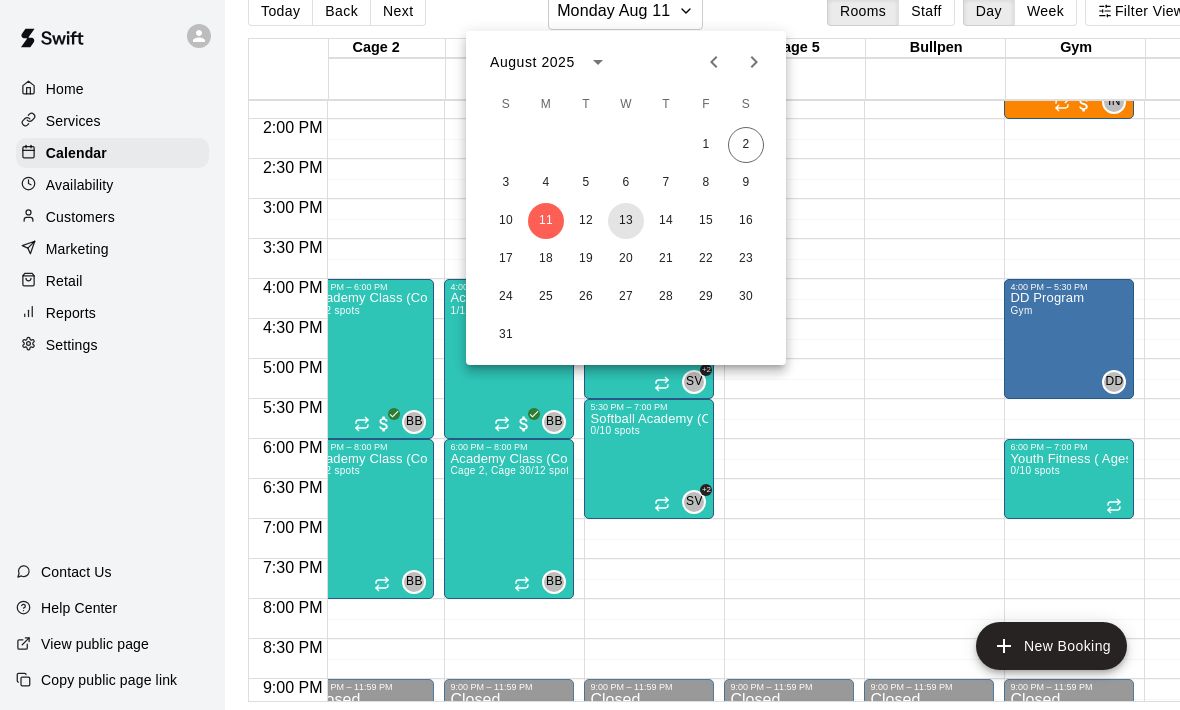 click on "13" at bounding box center [626, 221] 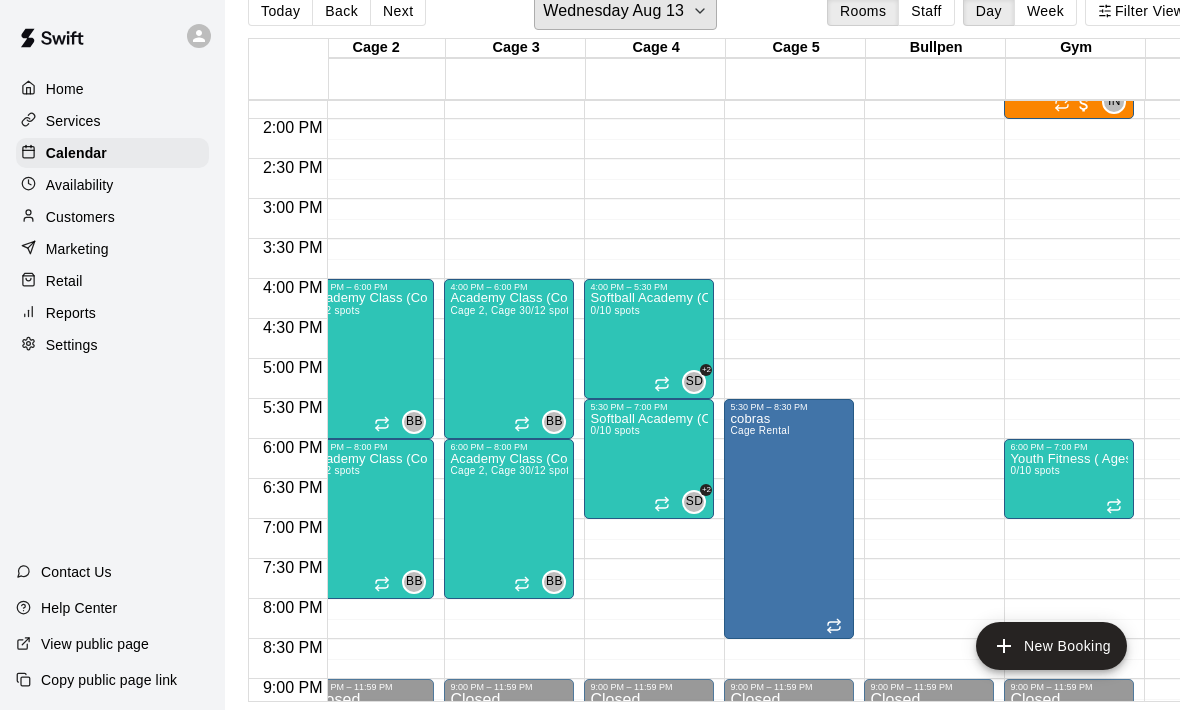 scroll, scrollTop: 1078, scrollLeft: 301, axis: both 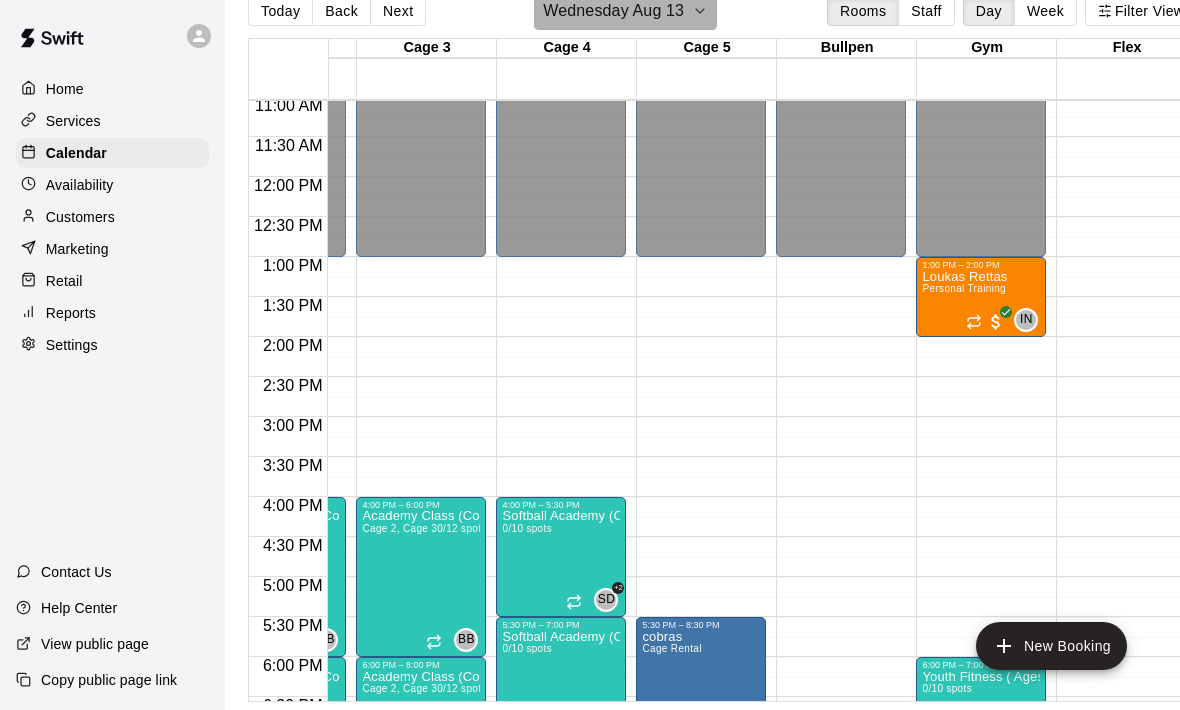 click on "Wednesday Aug 13" at bounding box center [613, 11] 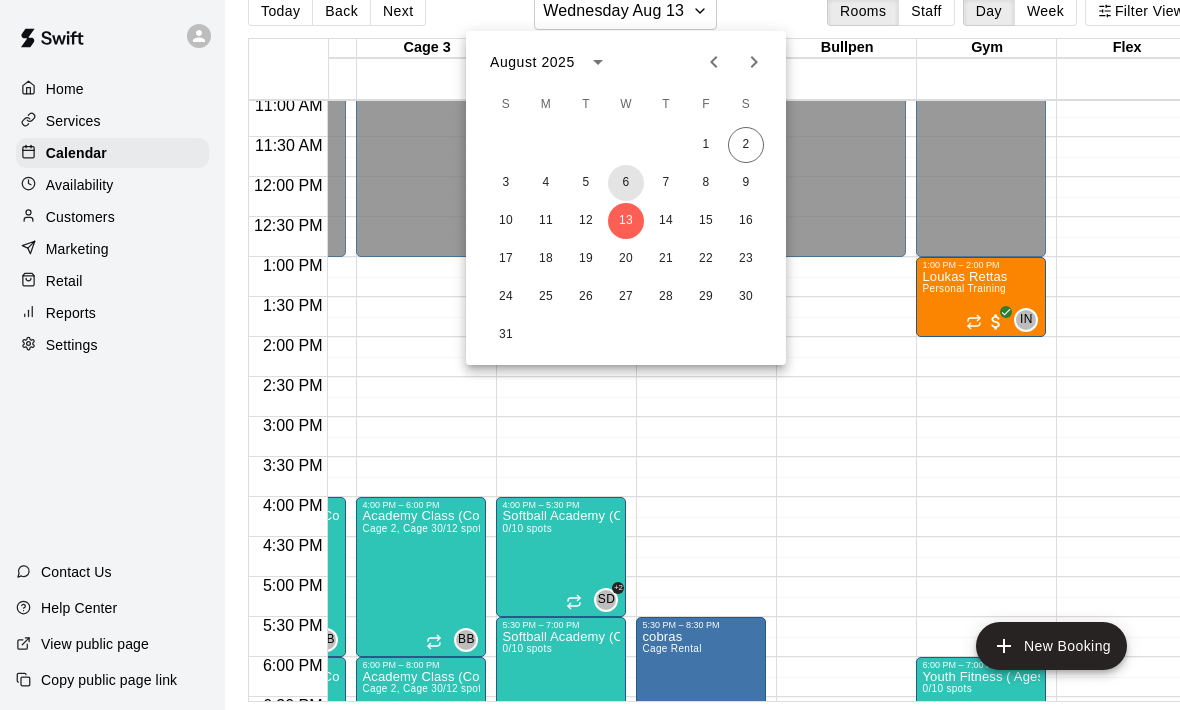 click on "6" at bounding box center (626, 183) 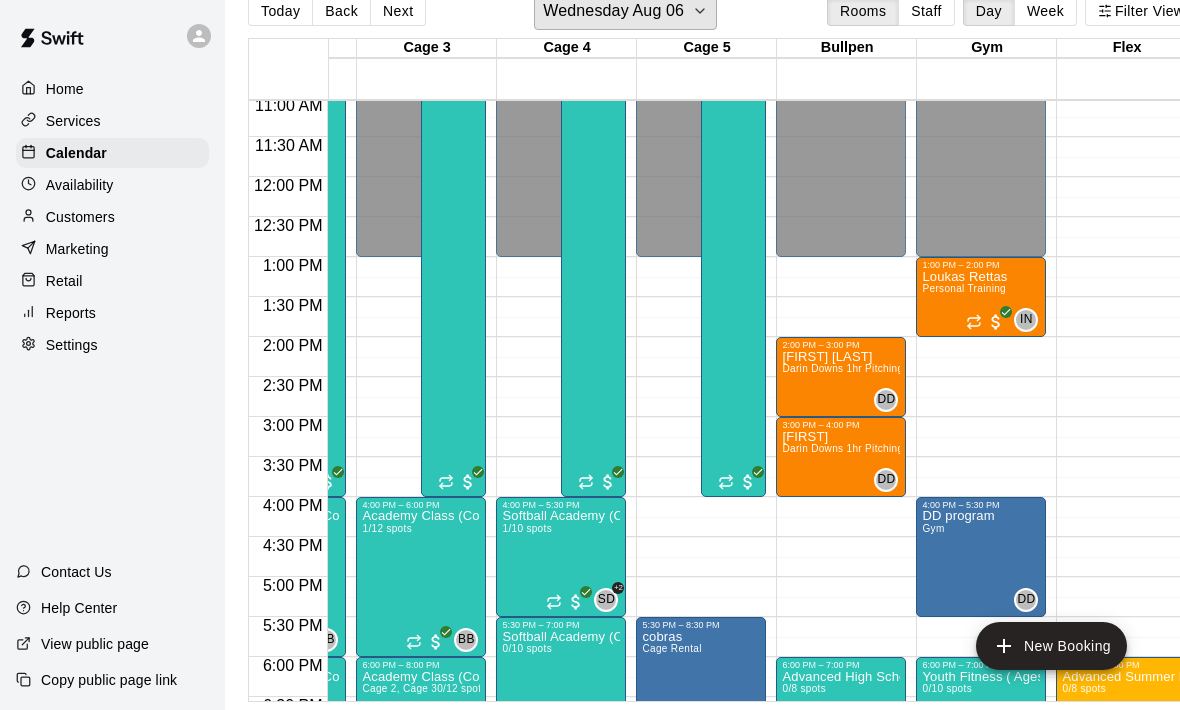click on "Wednesday Aug 06" at bounding box center [613, 11] 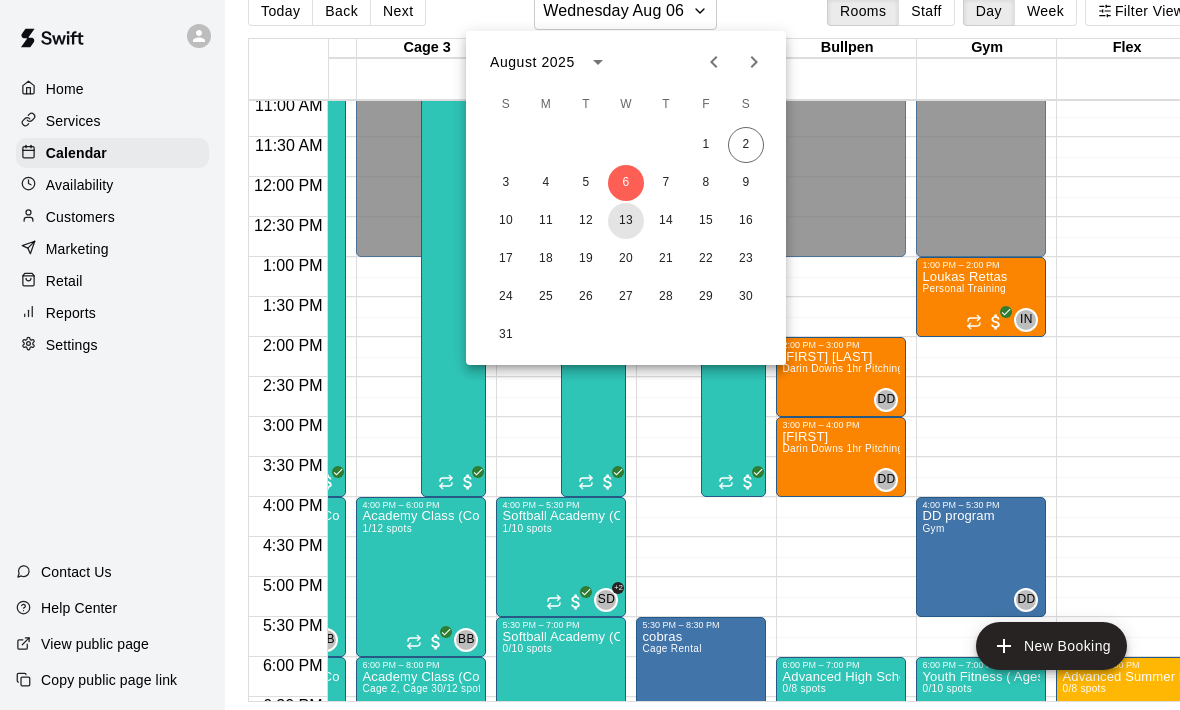 click on "13" at bounding box center [626, 221] 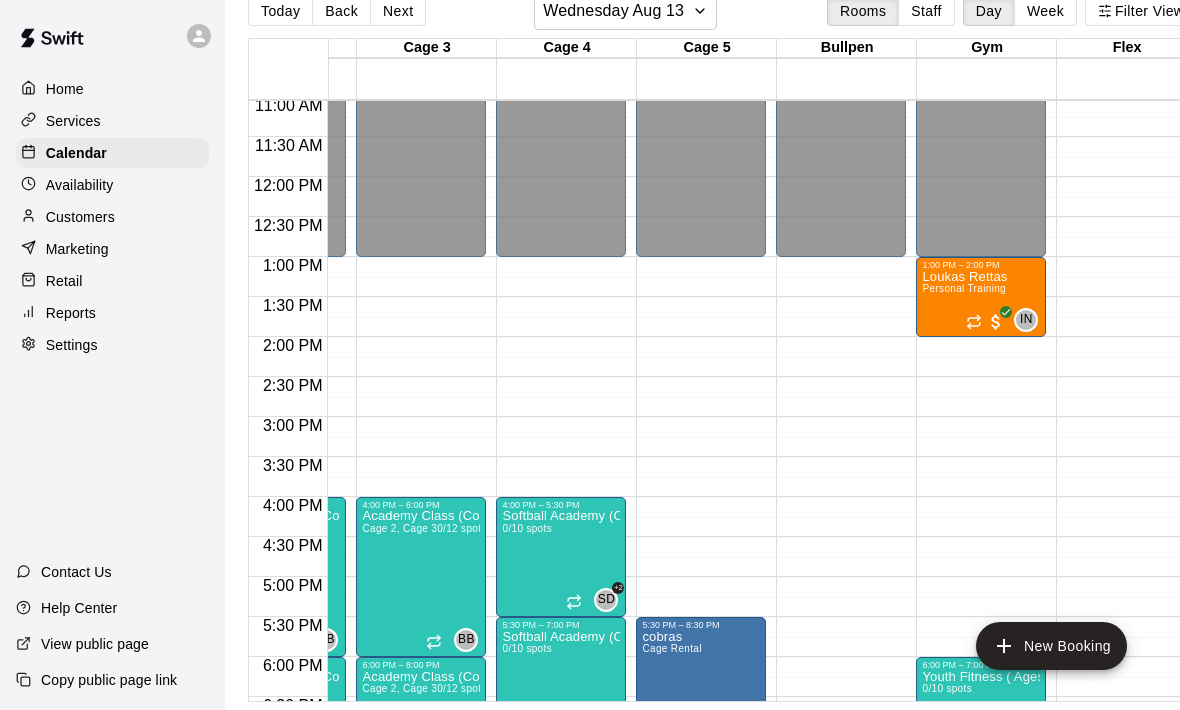 click on "New Booking" at bounding box center [1051, 646] 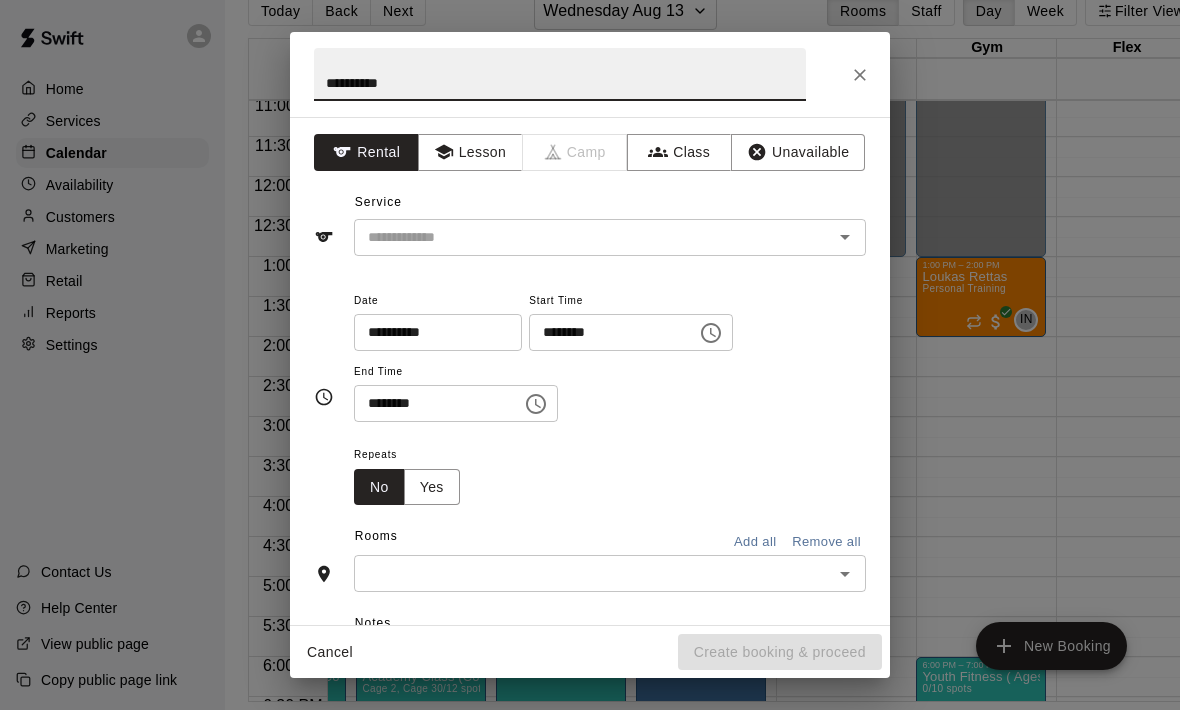 type on "**********" 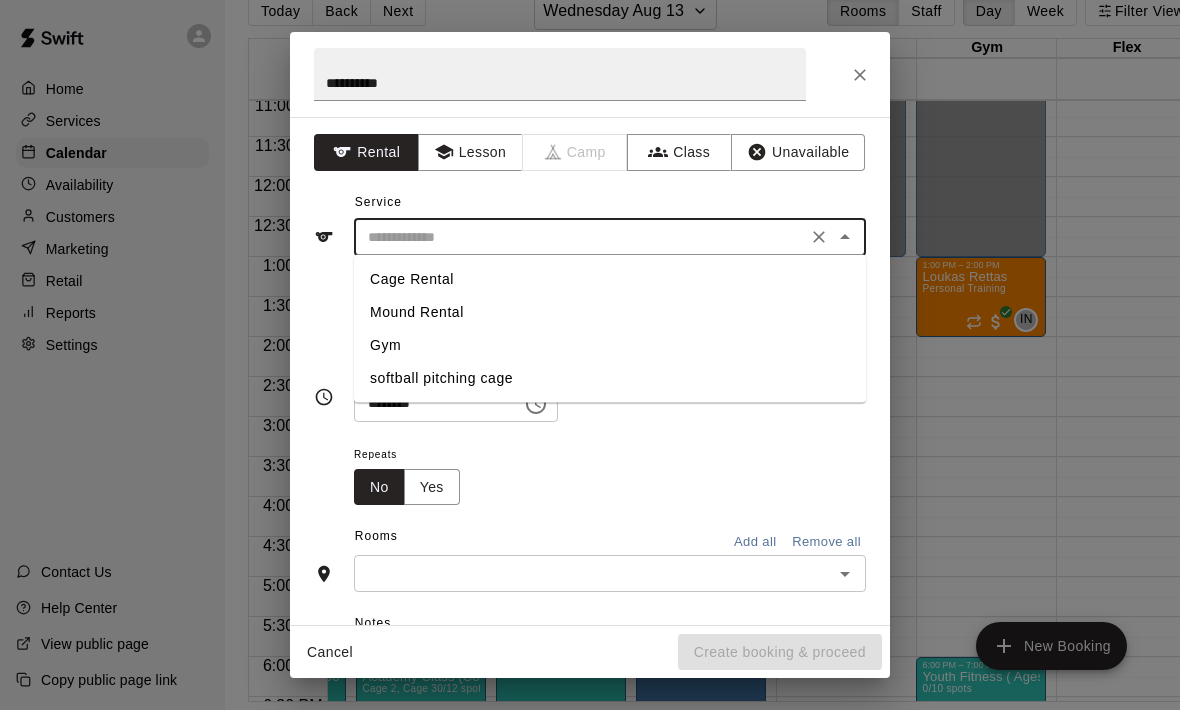 click on "Gym" at bounding box center [610, 345] 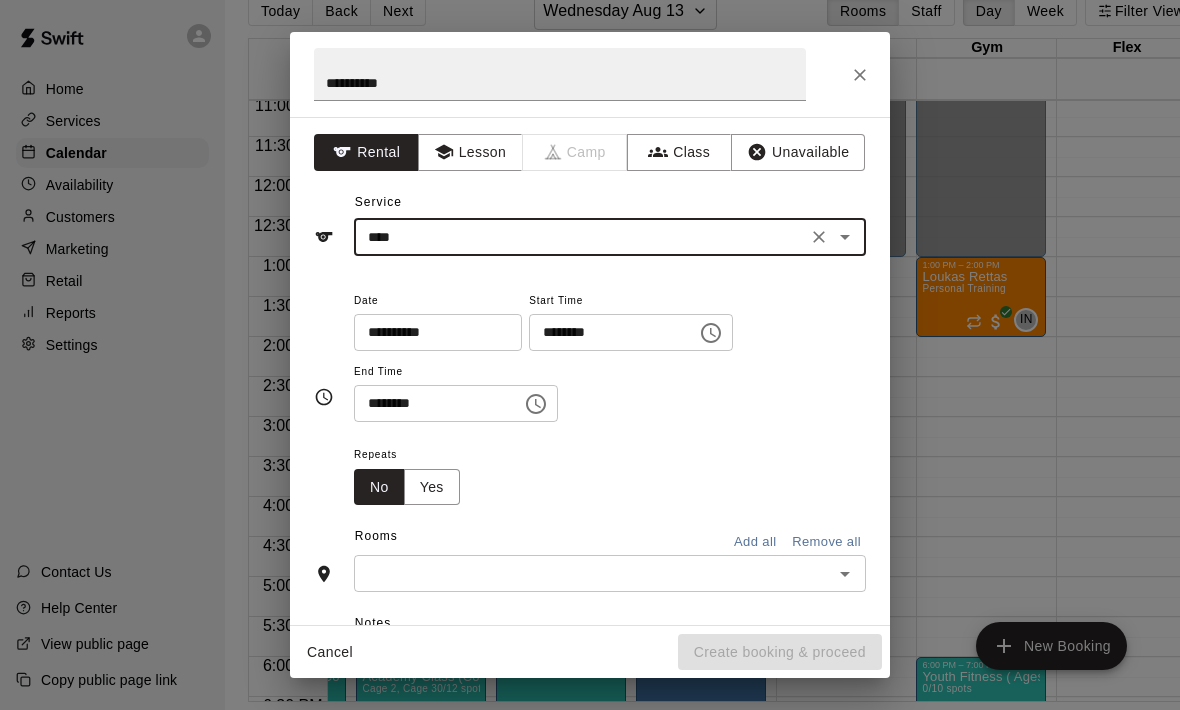 type on "***" 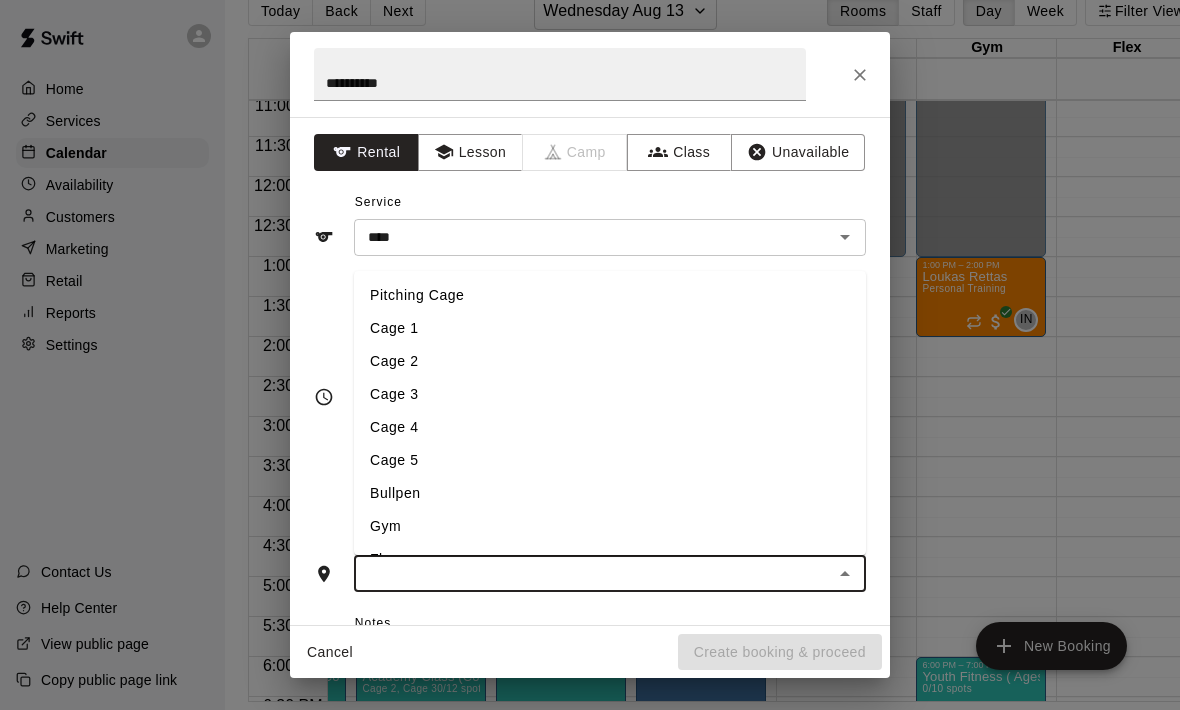 click on "Gym" at bounding box center (610, 526) 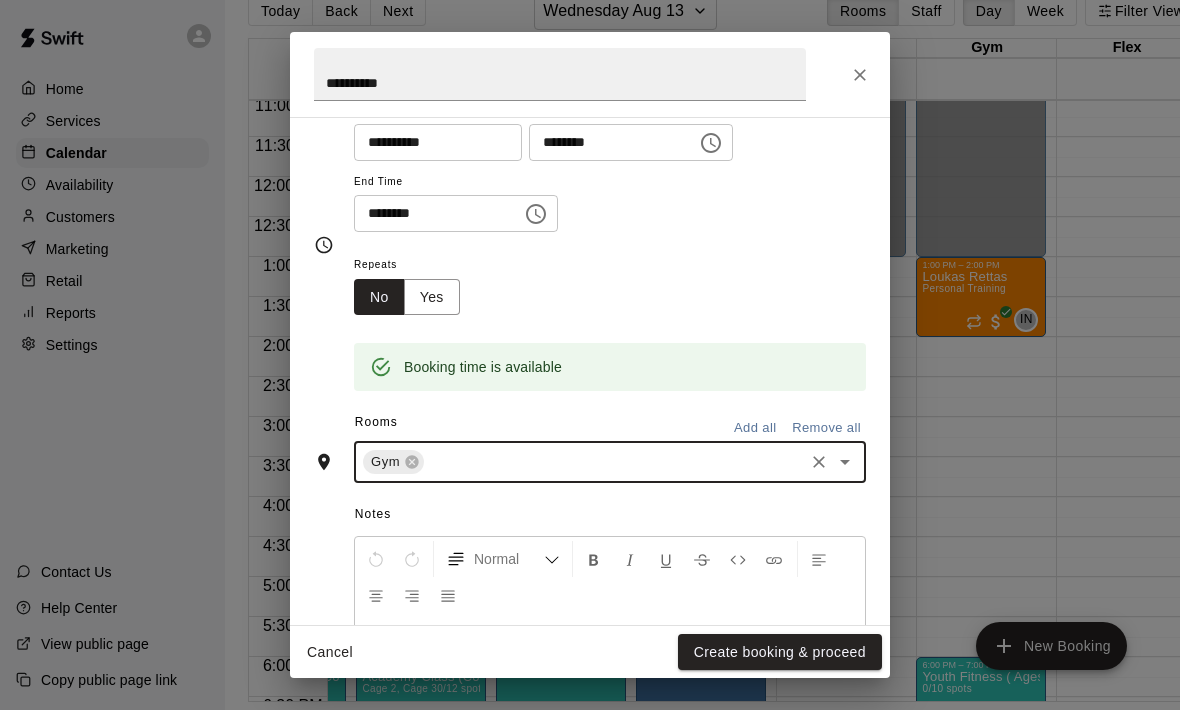 scroll, scrollTop: 201, scrollLeft: 0, axis: vertical 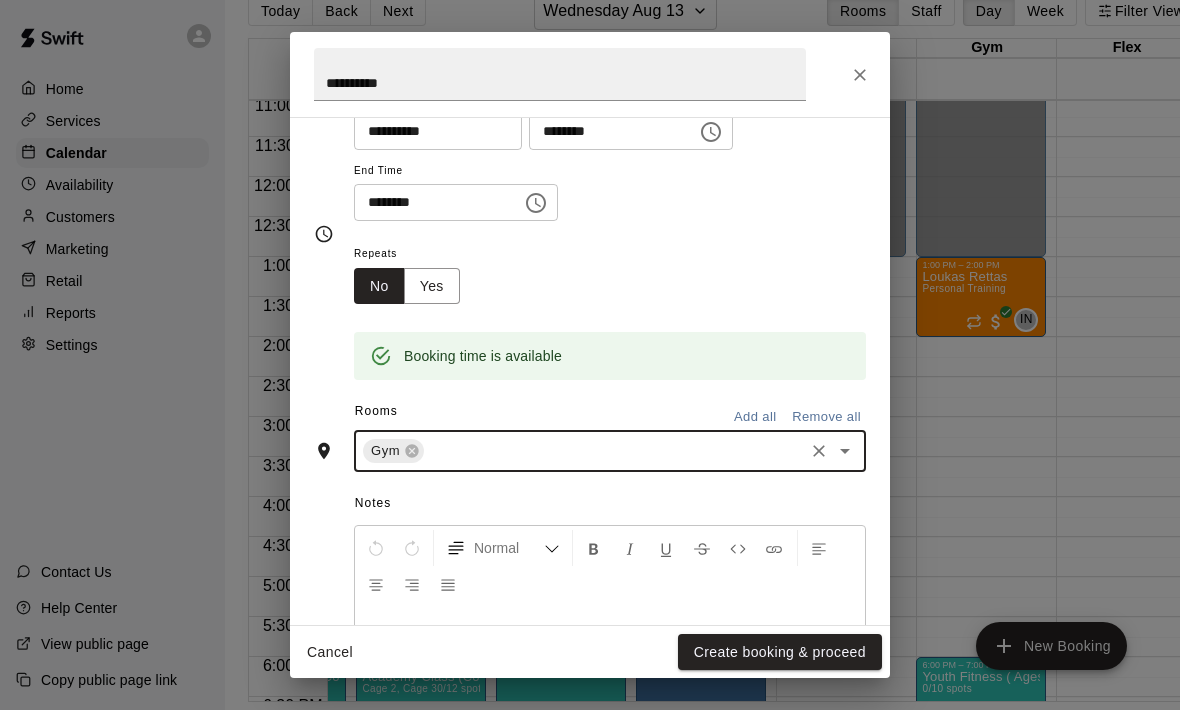 click on "********" at bounding box center (606, 131) 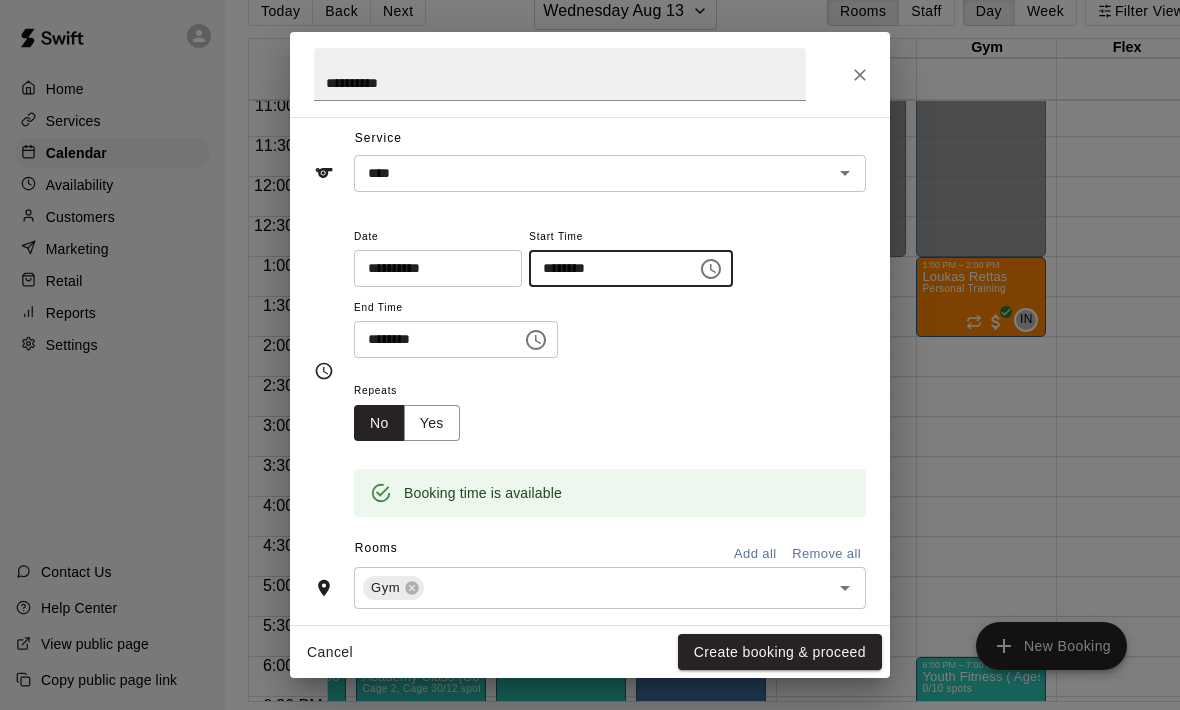 scroll, scrollTop: 58, scrollLeft: 0, axis: vertical 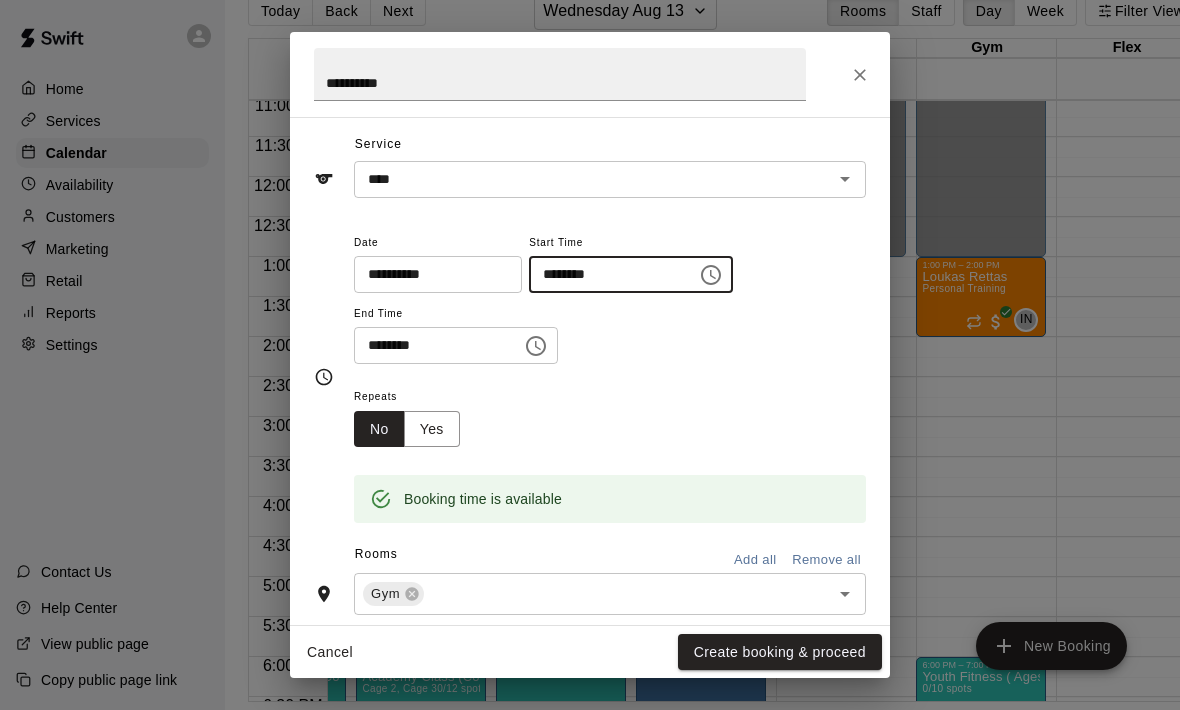 click 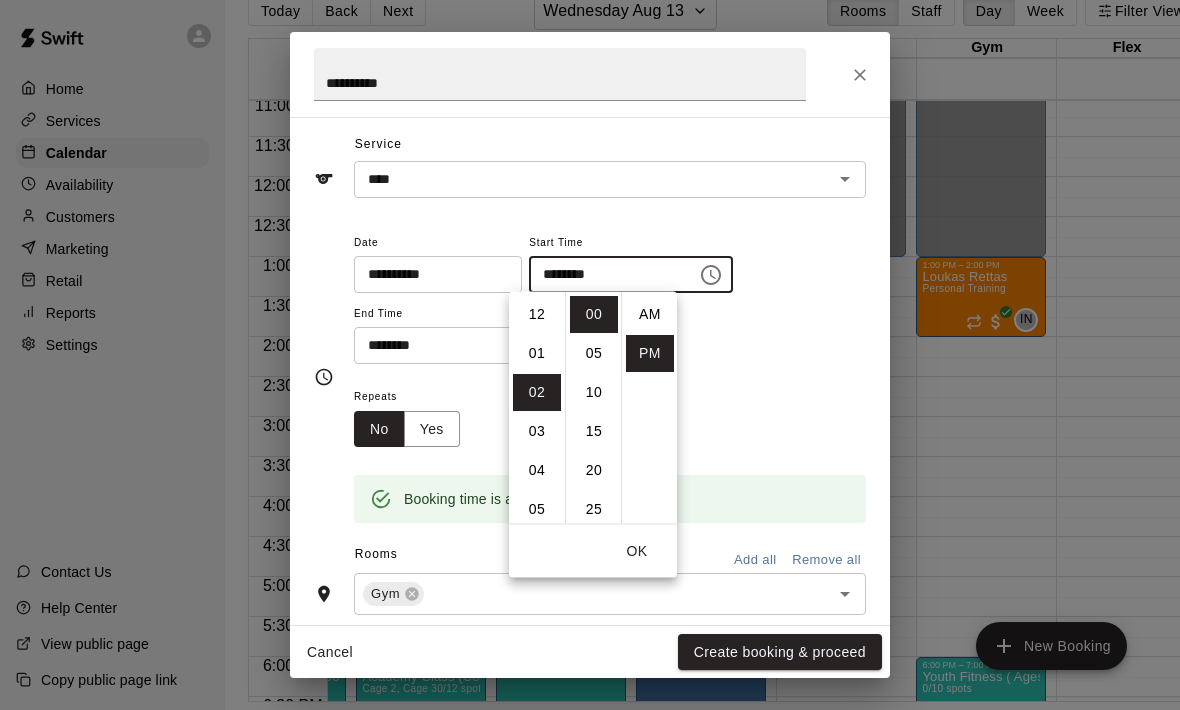 scroll, scrollTop: 78, scrollLeft: 0, axis: vertical 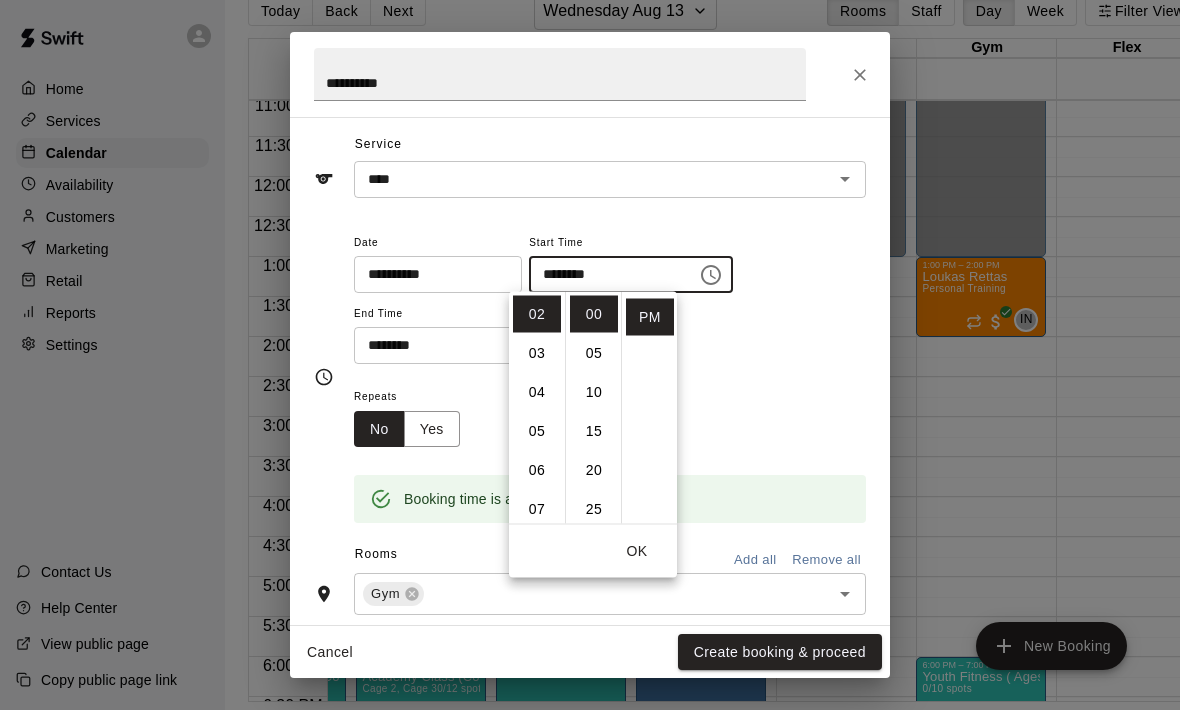 click on "04" at bounding box center [537, 392] 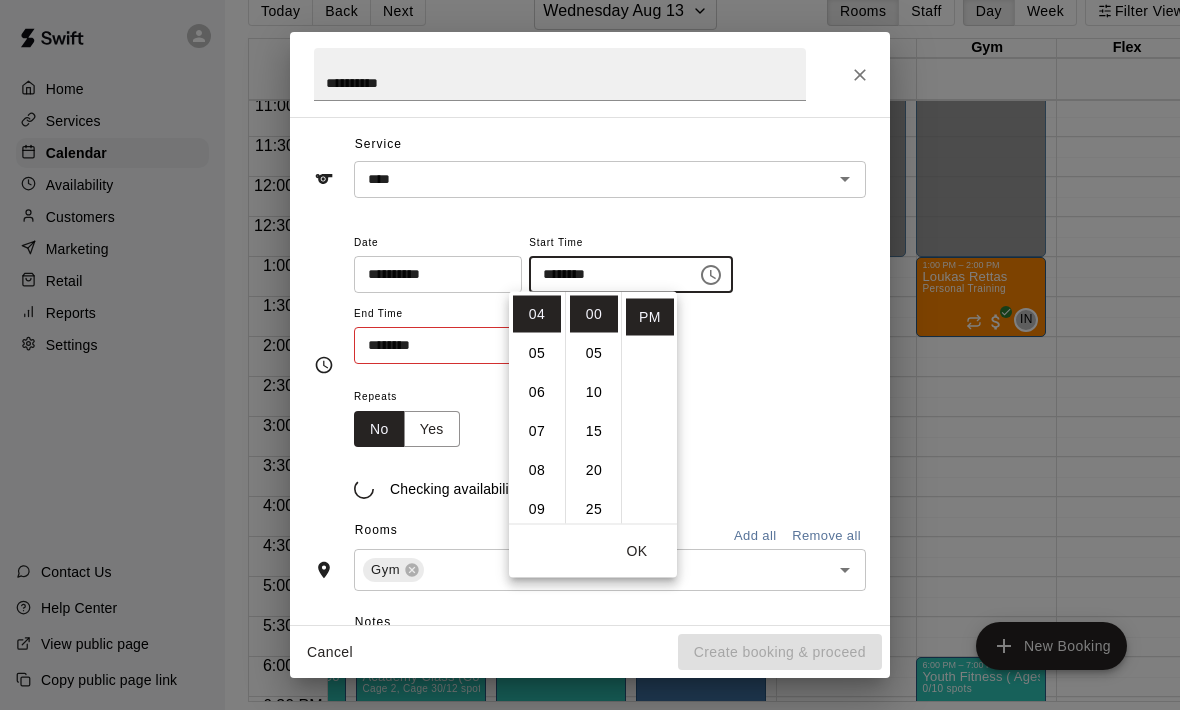scroll, scrollTop: 156, scrollLeft: 0, axis: vertical 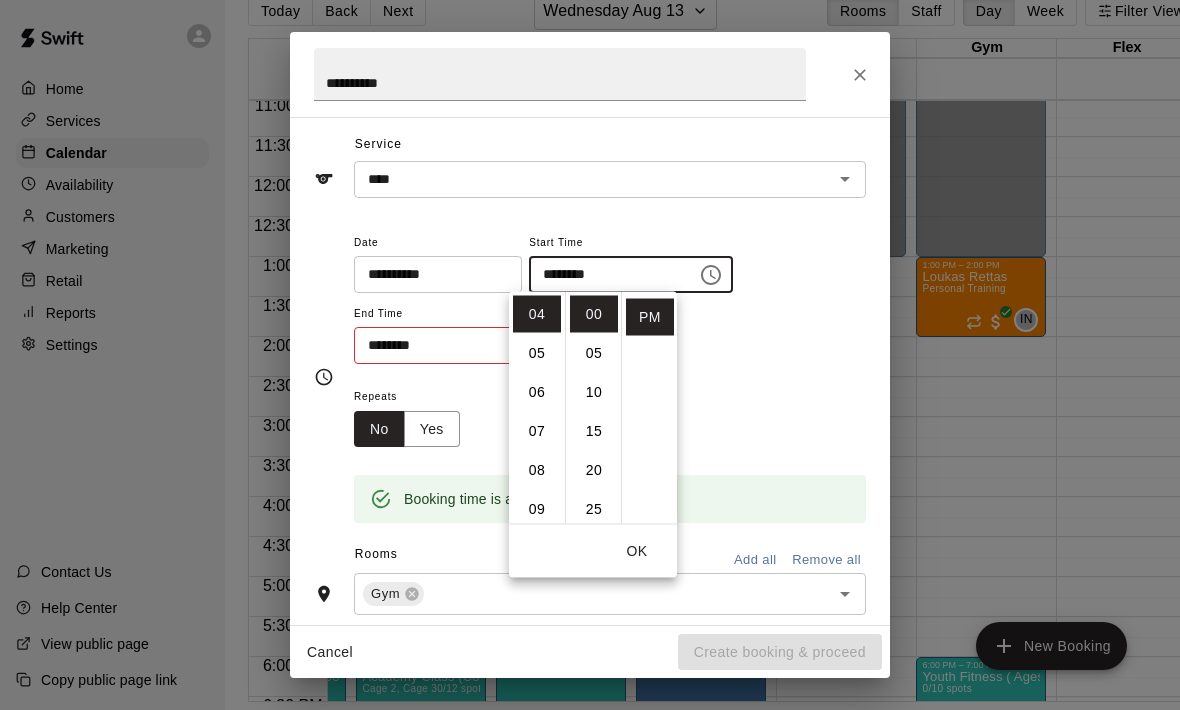 click on "********" at bounding box center (431, 345) 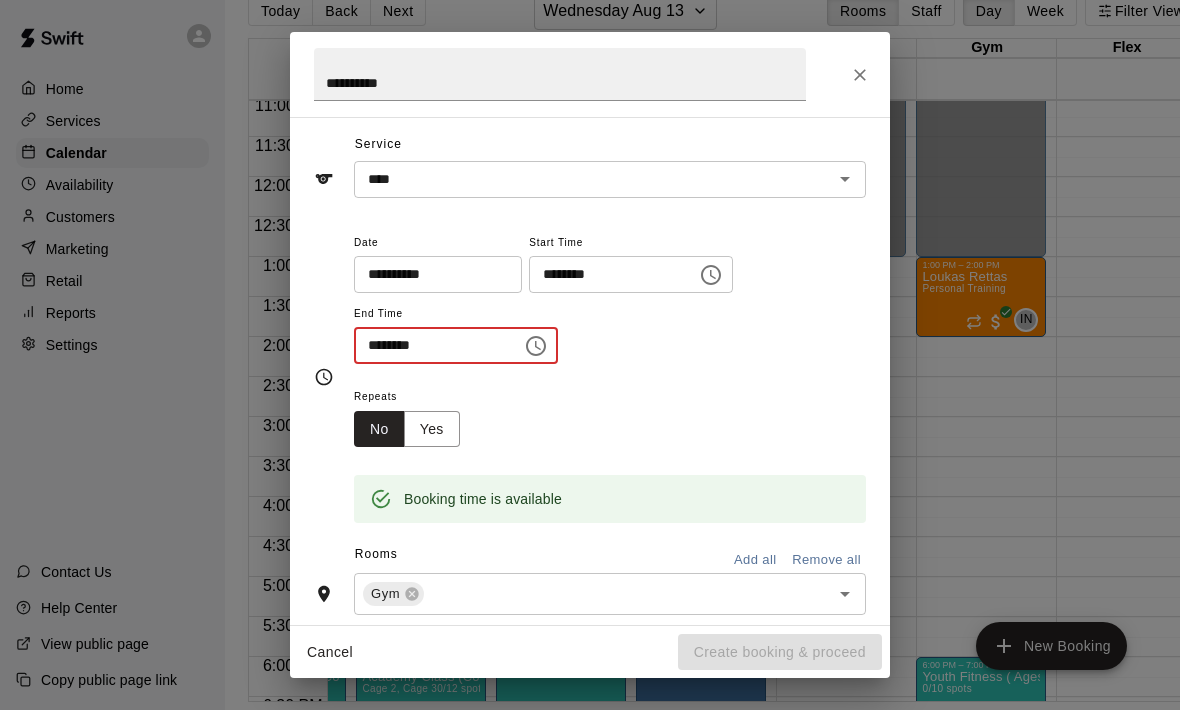 click 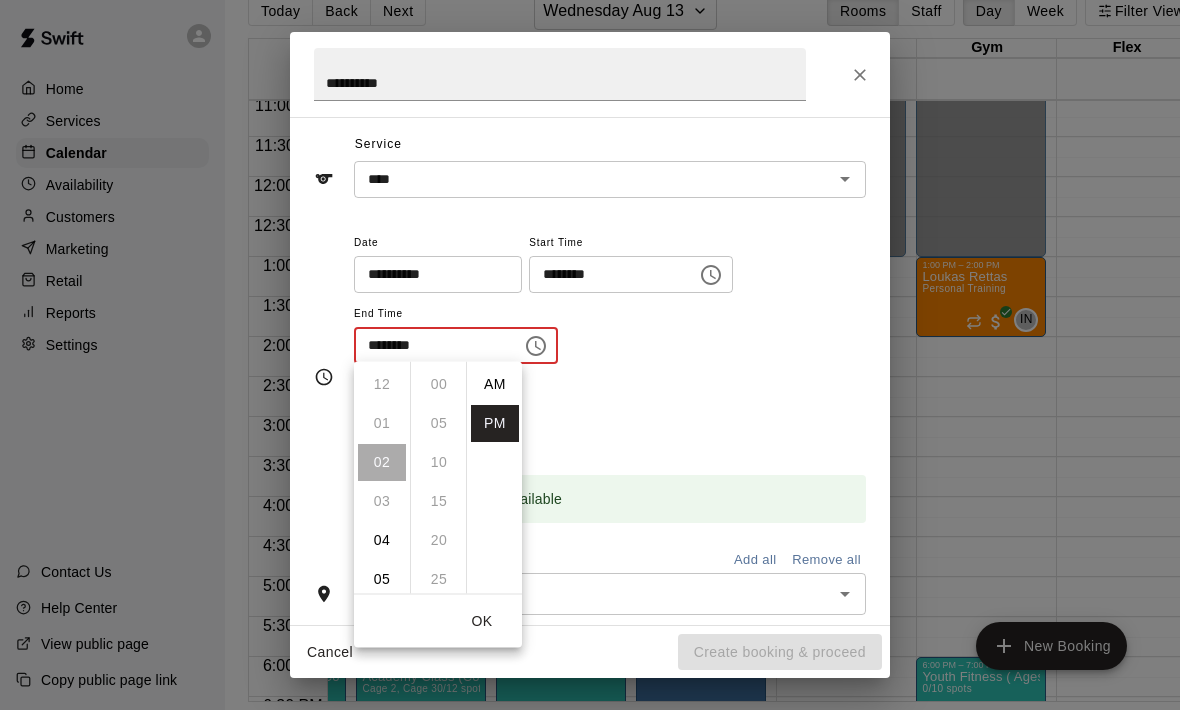 scroll, scrollTop: 78, scrollLeft: 0, axis: vertical 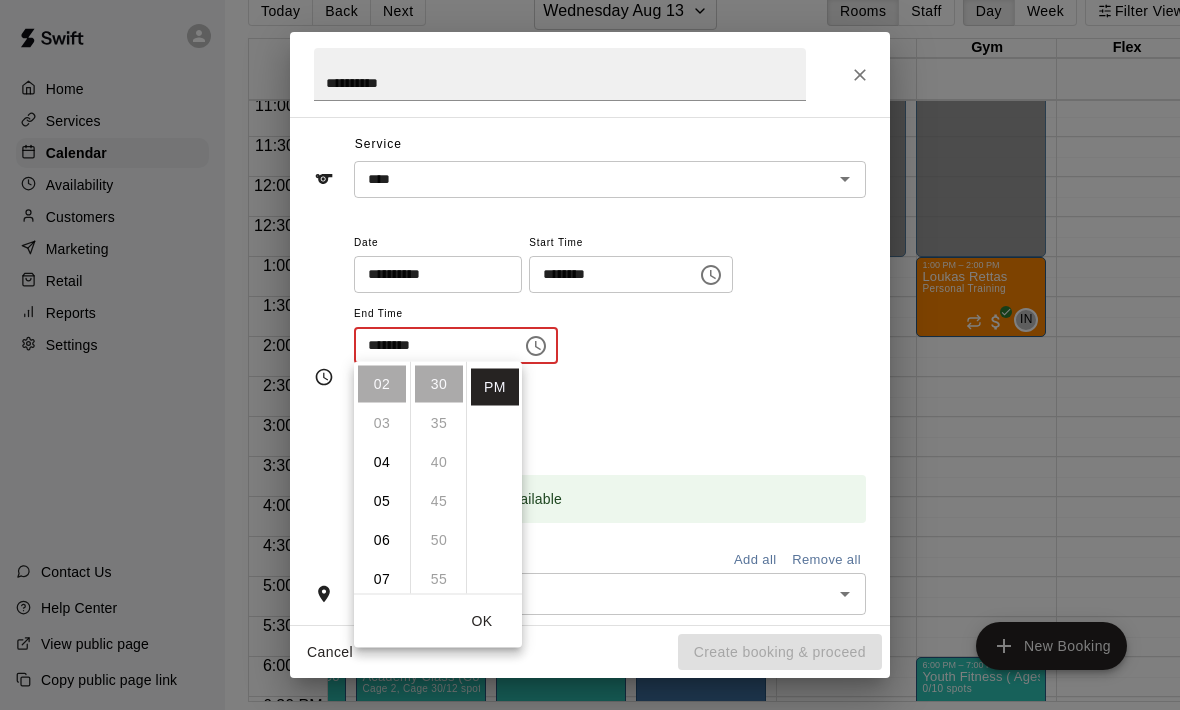 click on "05" at bounding box center (382, 501) 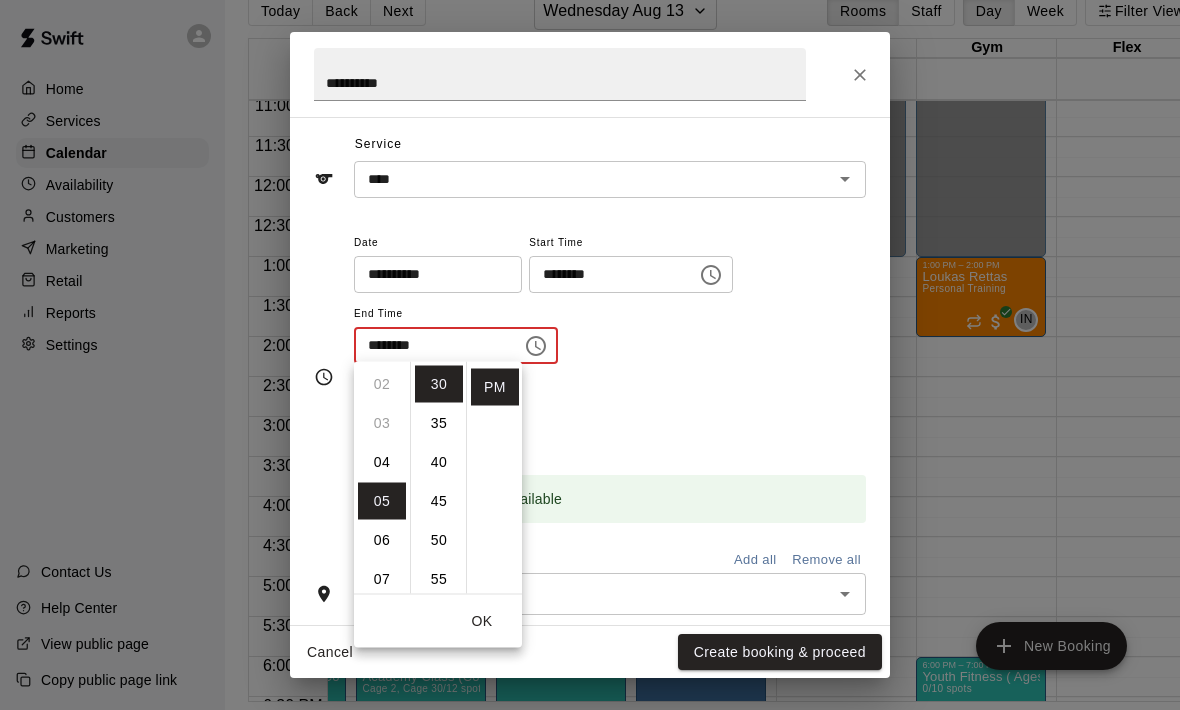 type on "********" 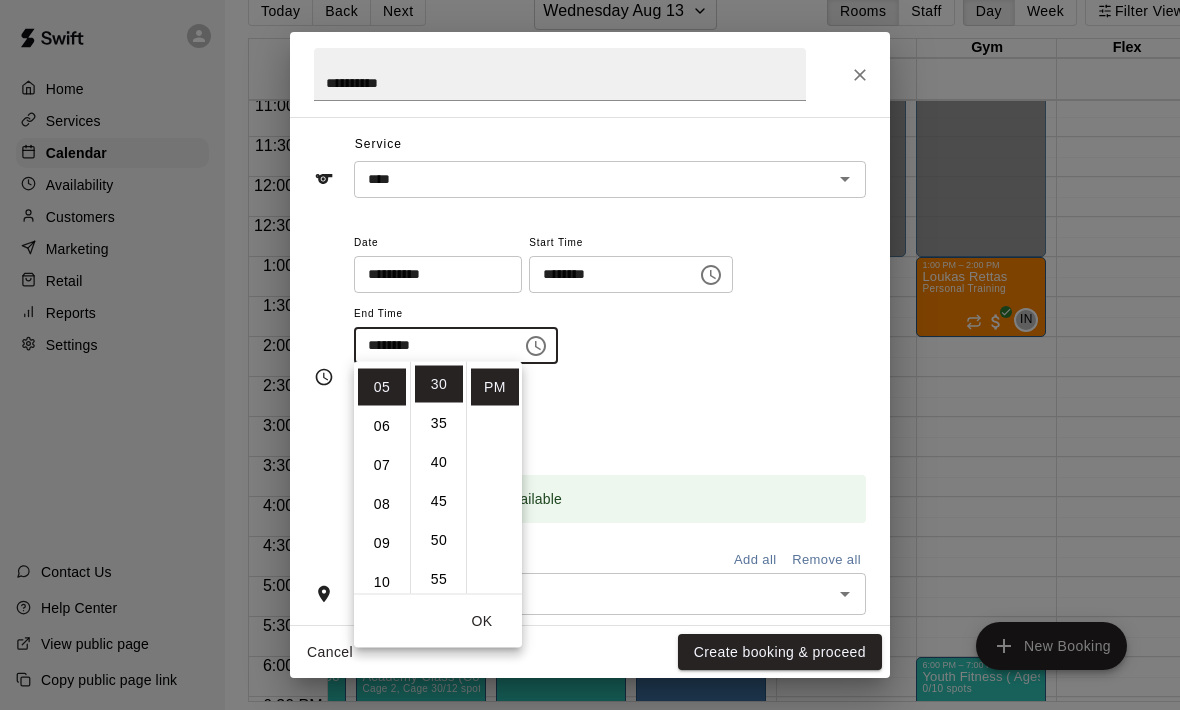 scroll, scrollTop: 195, scrollLeft: 0, axis: vertical 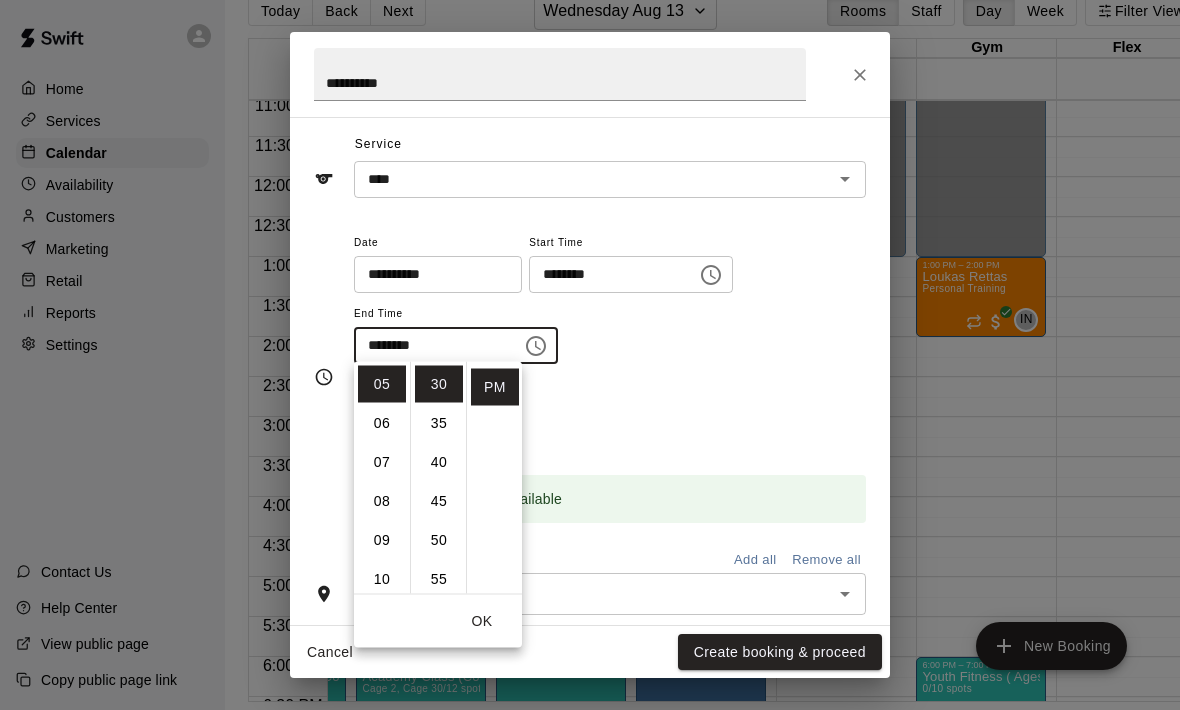 click on "OK" at bounding box center [482, 621] 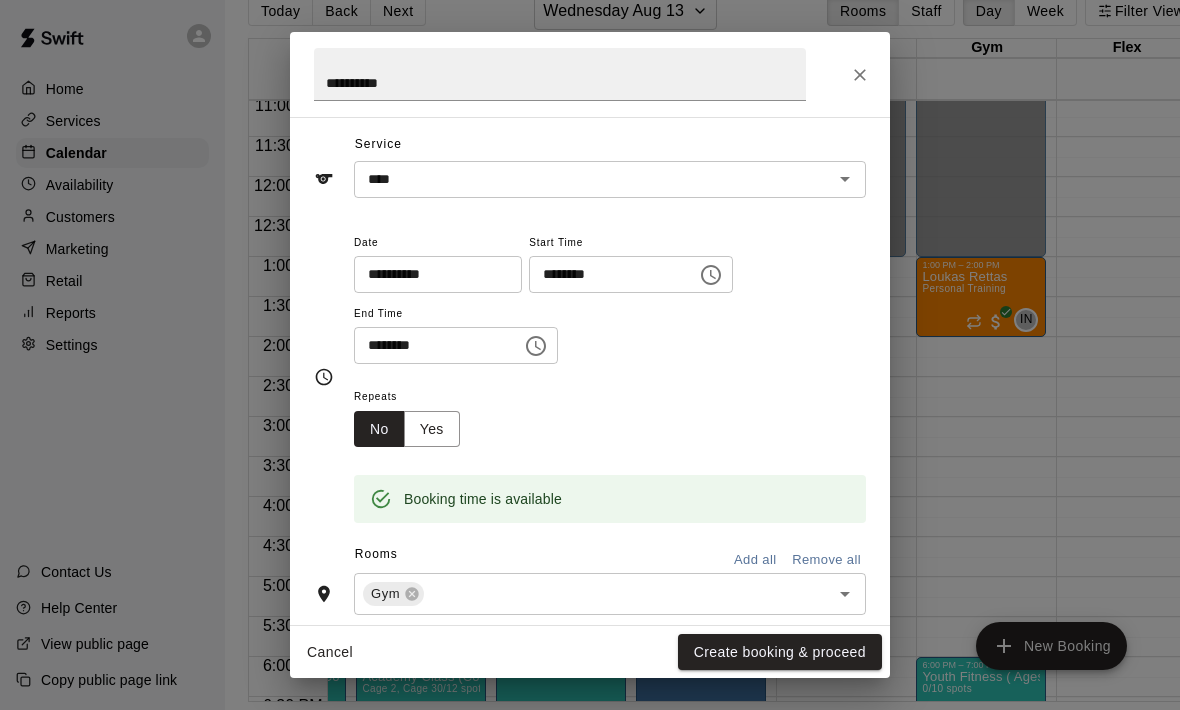 click on "Create booking & proceed" at bounding box center [780, 652] 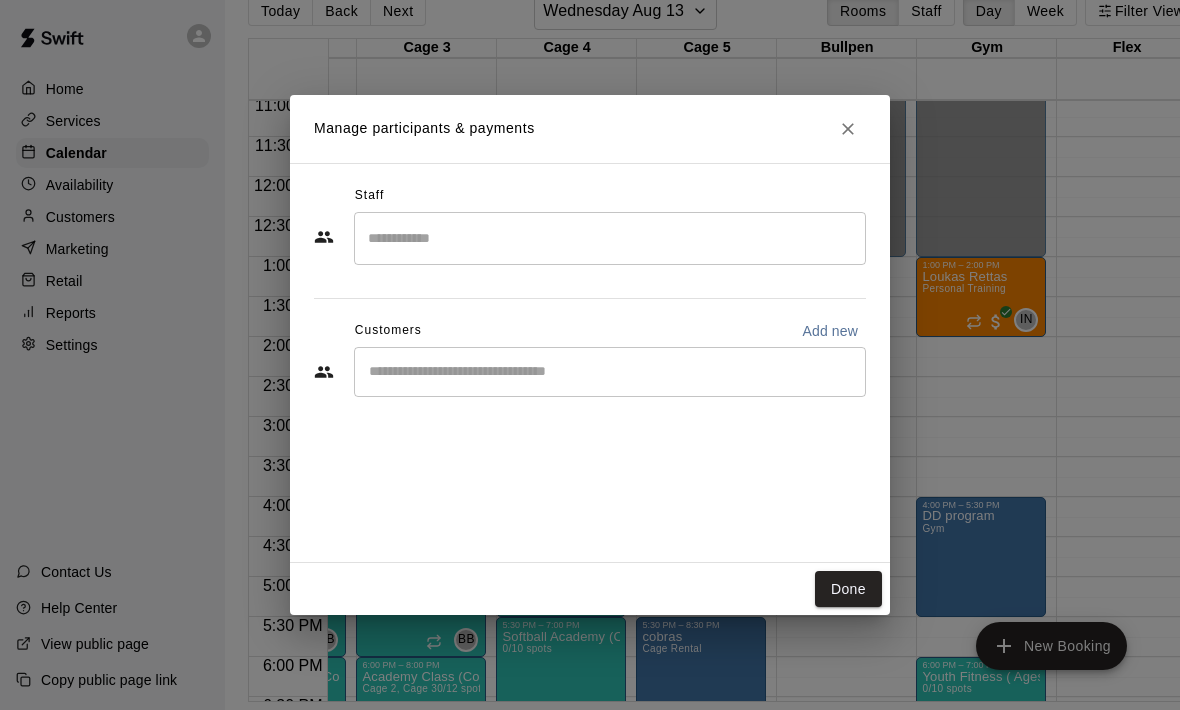 click at bounding box center (610, 238) 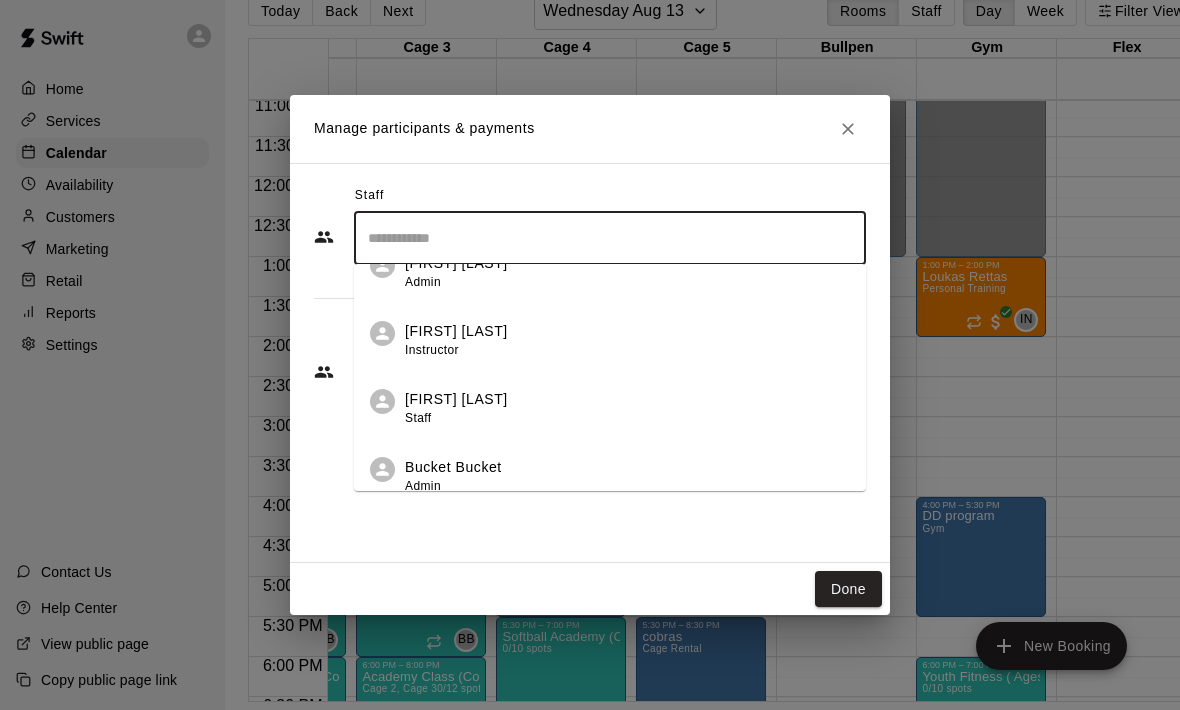 scroll, scrollTop: 579, scrollLeft: 0, axis: vertical 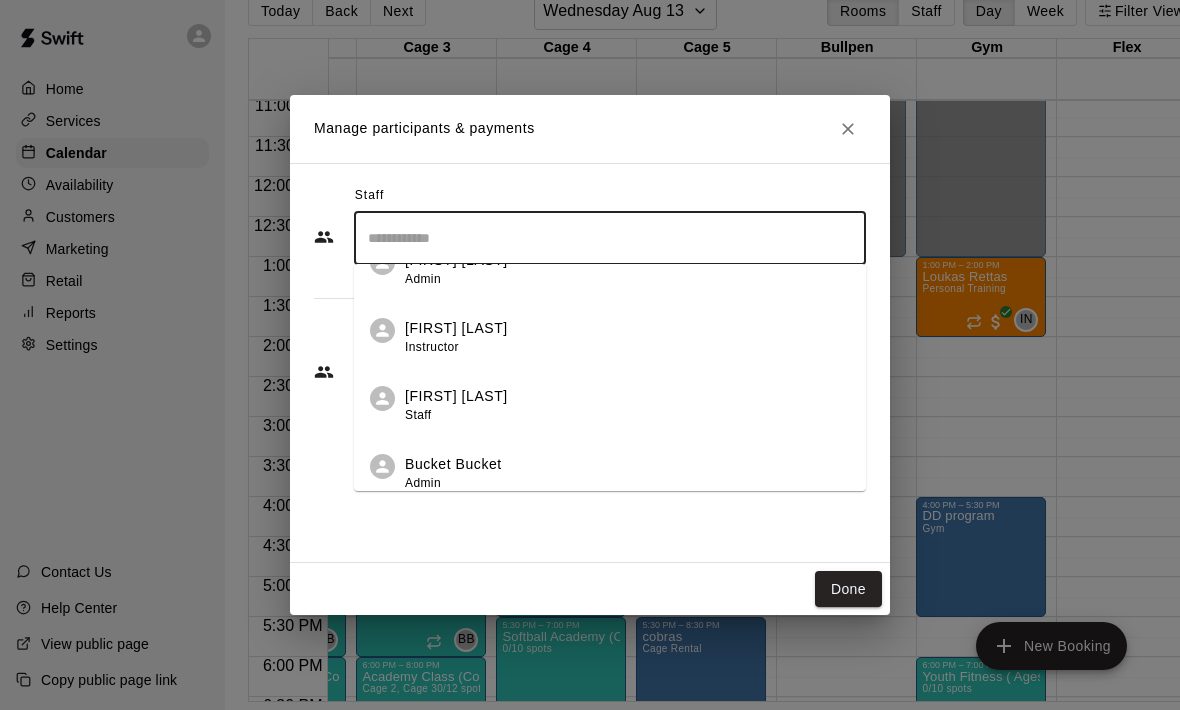 click on "Staff" at bounding box center (418, 415) 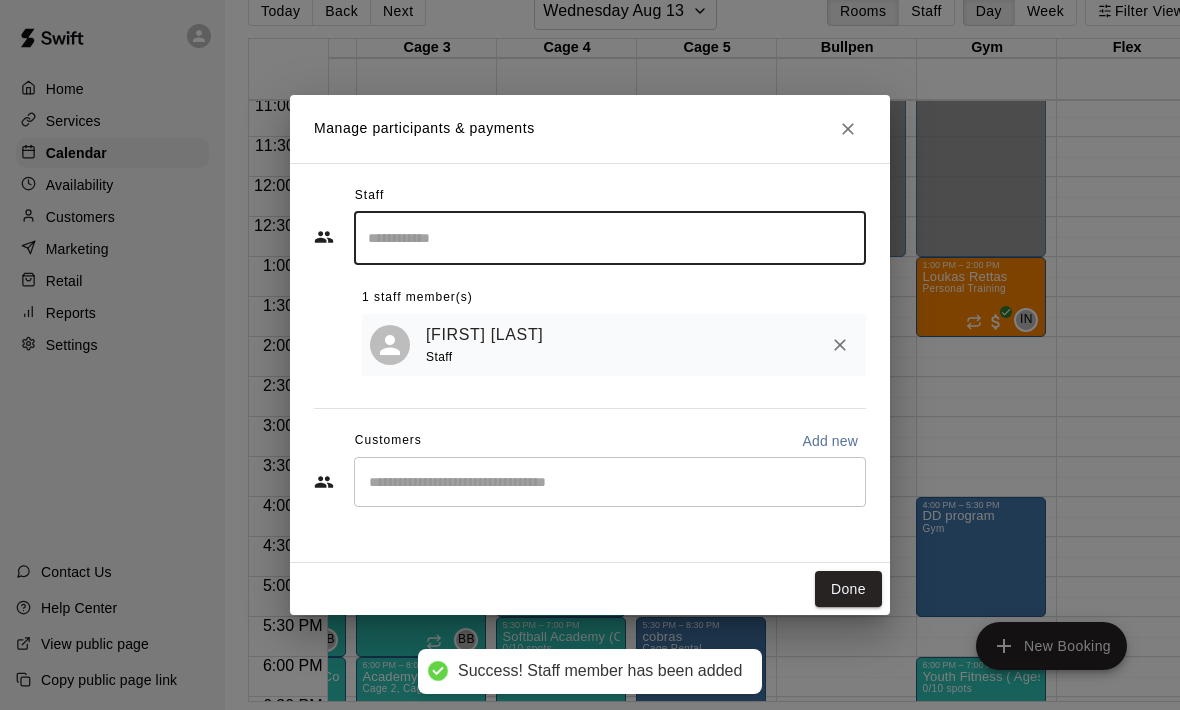 click on "Done" at bounding box center [848, 589] 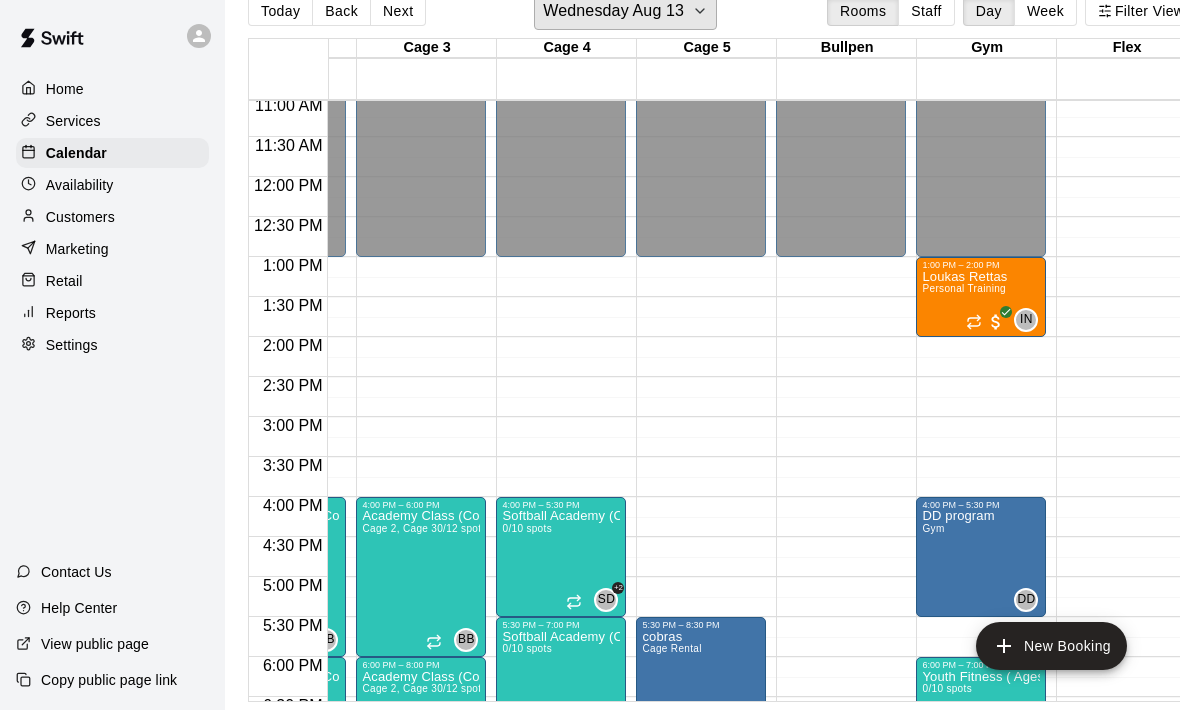 click on "Wednesday Aug 13" at bounding box center (613, 11) 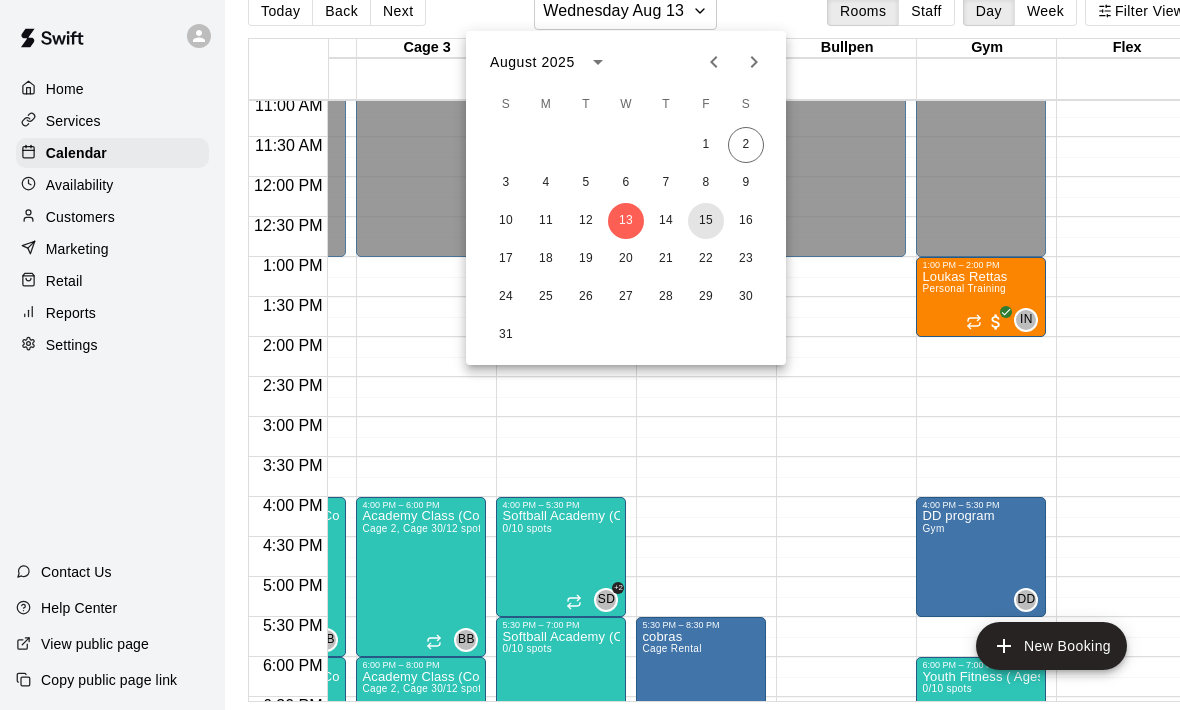 click on "15" at bounding box center (706, 221) 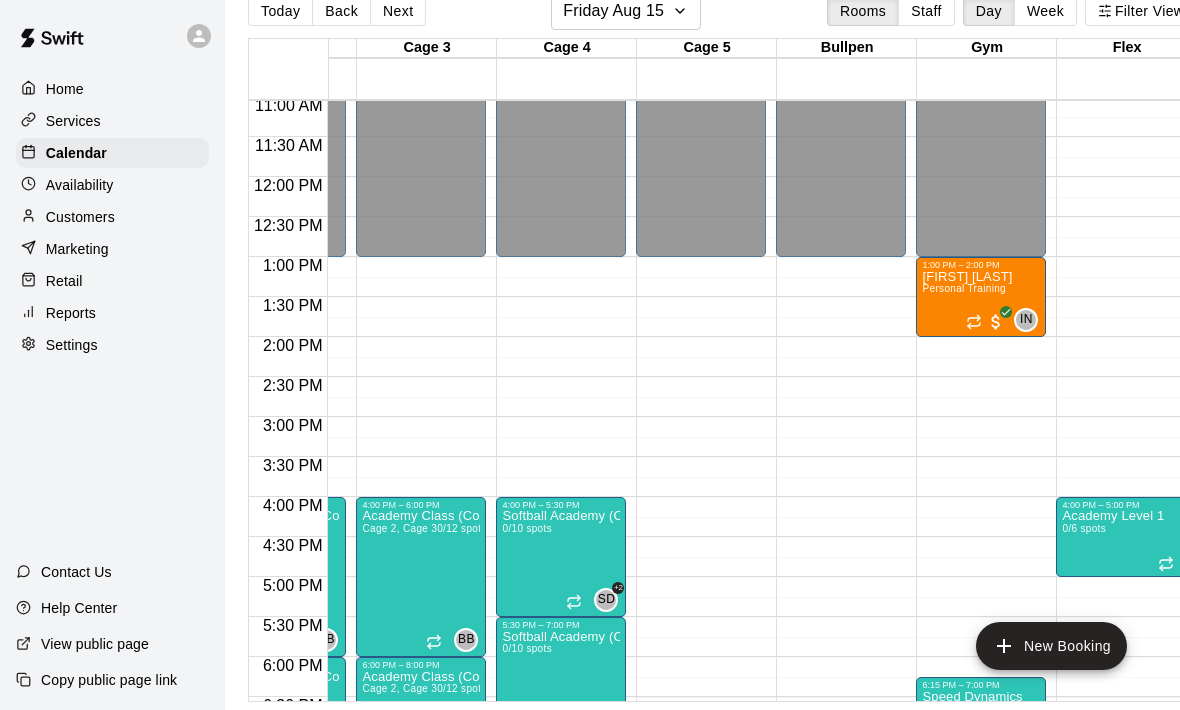 click on "New Booking" at bounding box center (1051, 646) 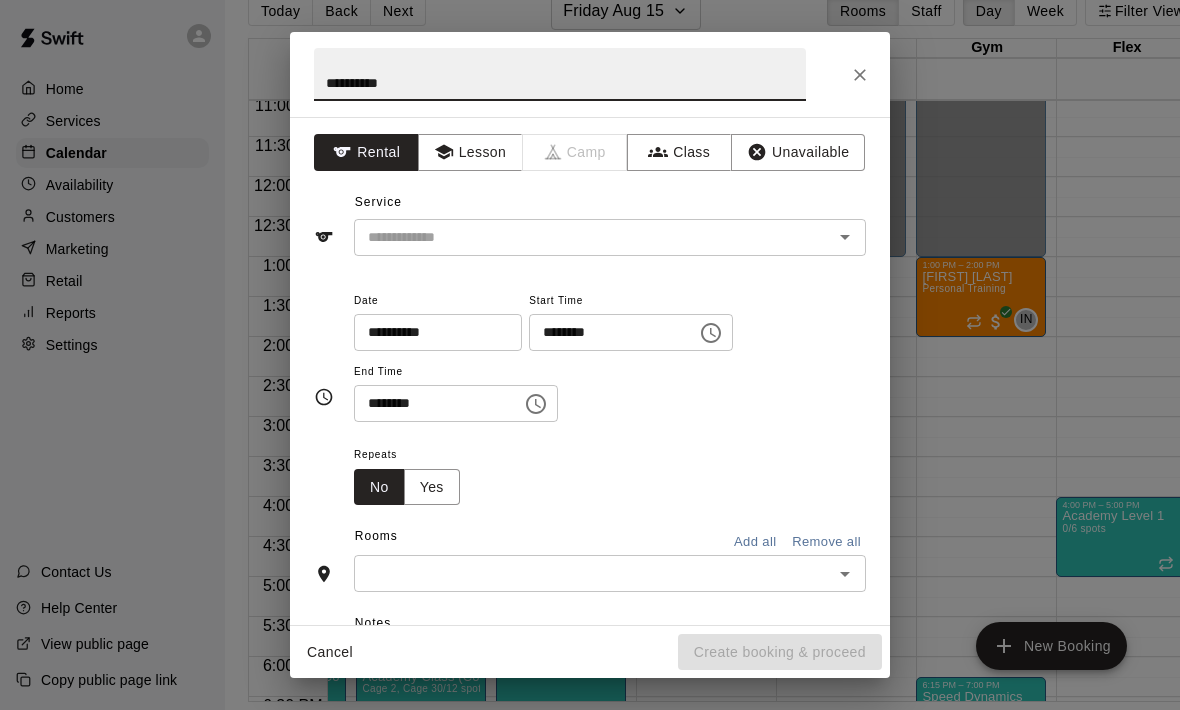 type on "**********" 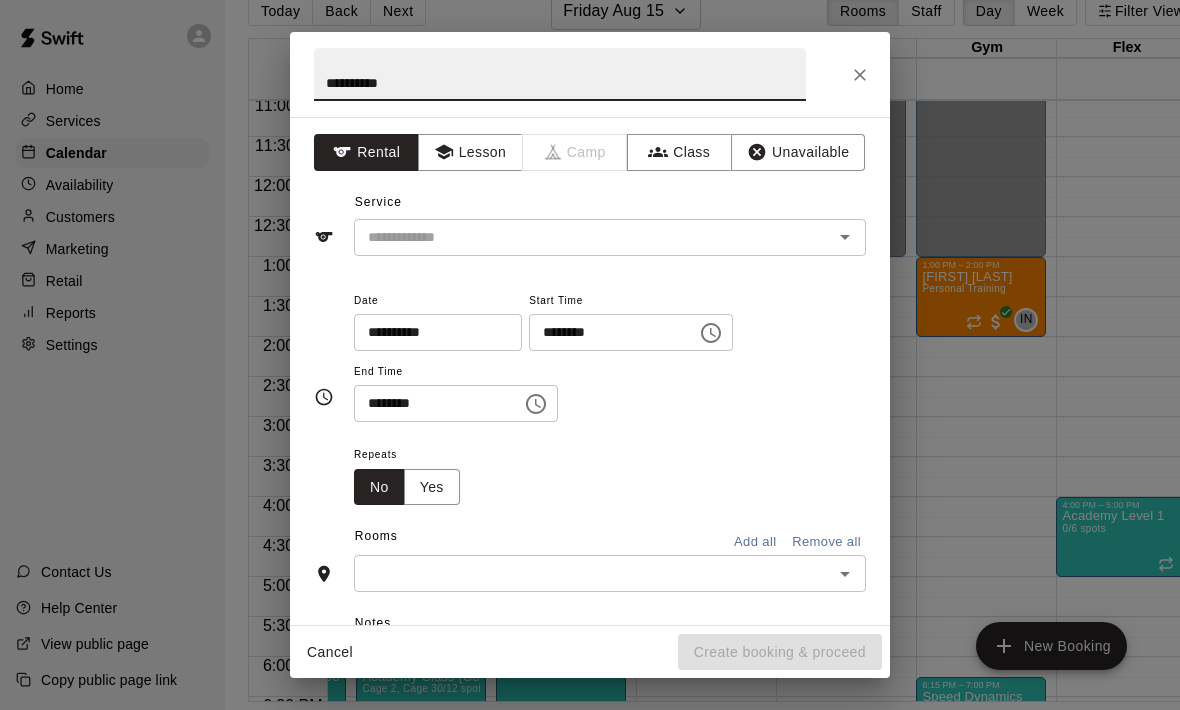 click at bounding box center (580, 237) 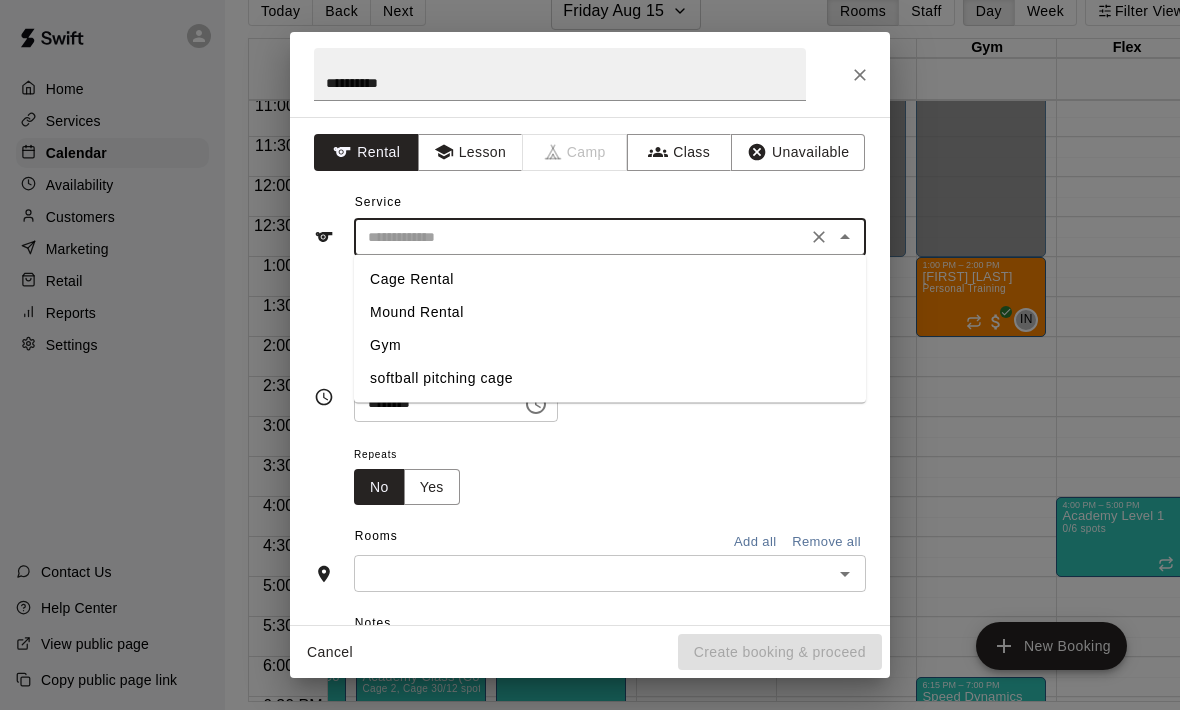 click on "Gym" at bounding box center [610, 345] 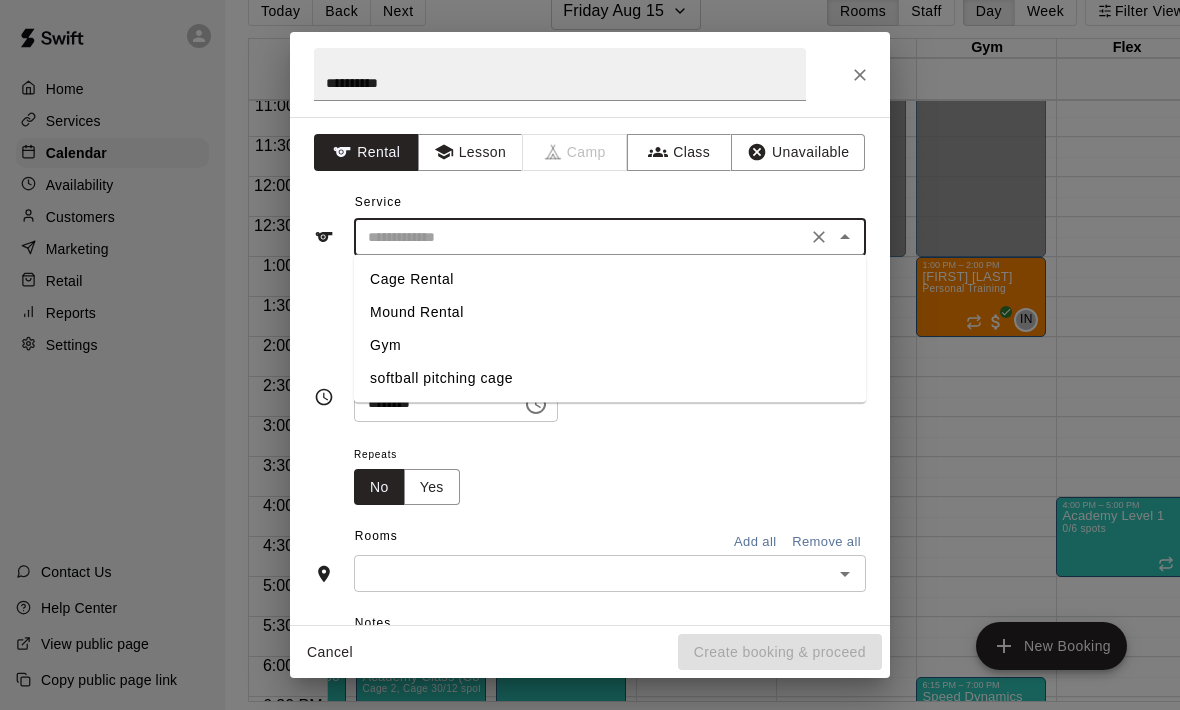 type on "***" 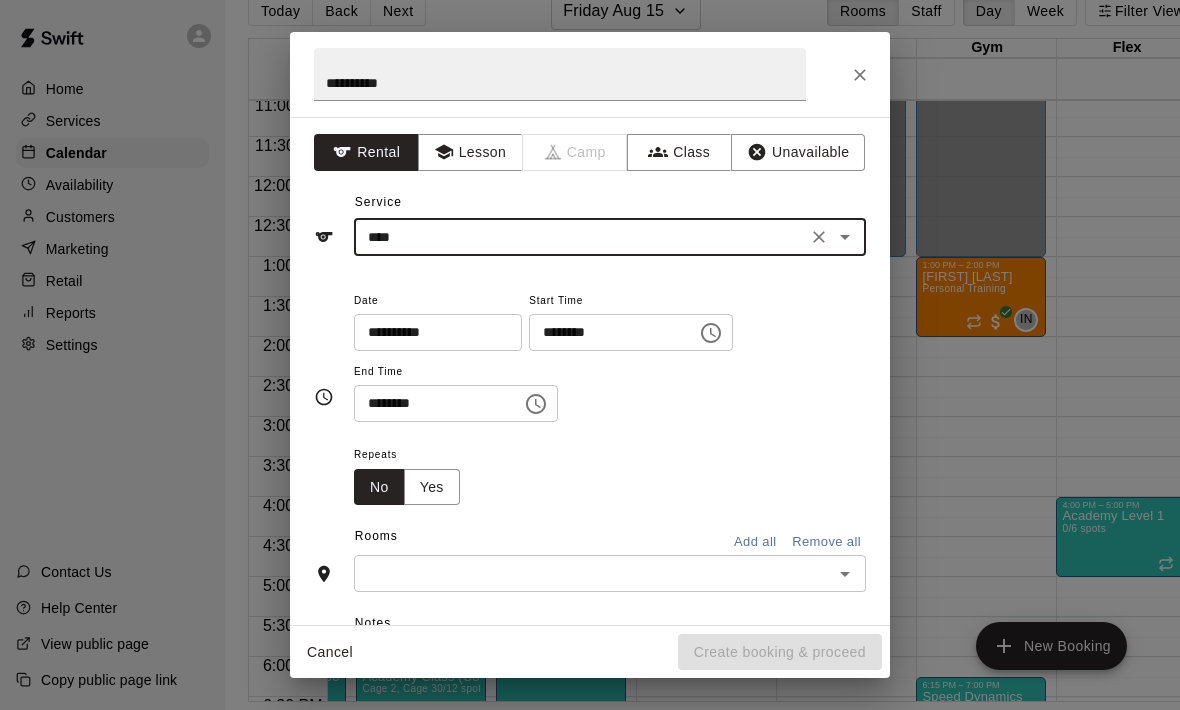 click at bounding box center (593, 573) 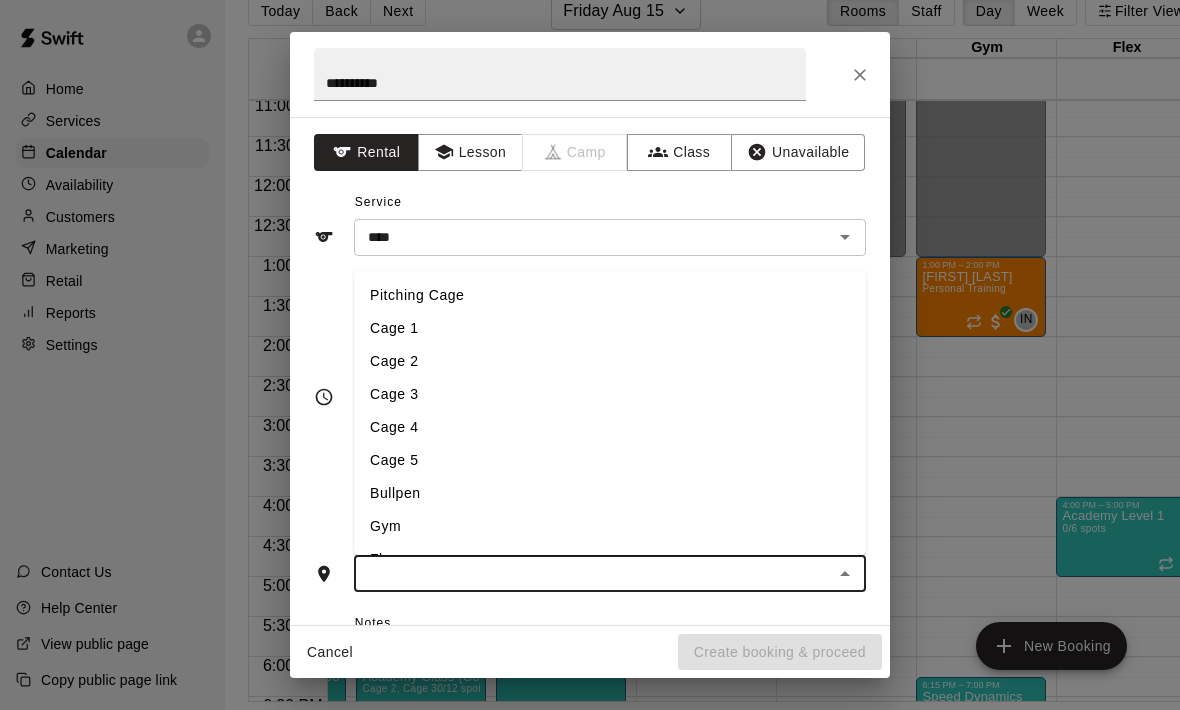 click on "Gym" at bounding box center (610, 526) 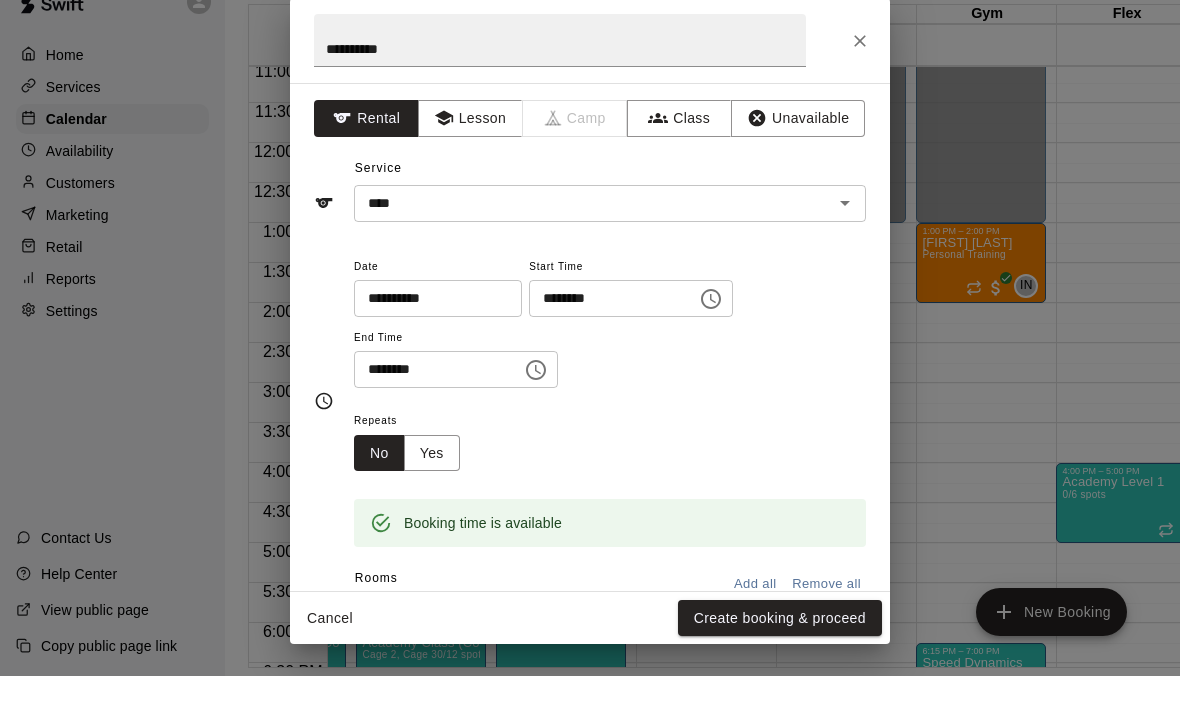 scroll, scrollTop: 42, scrollLeft: 0, axis: vertical 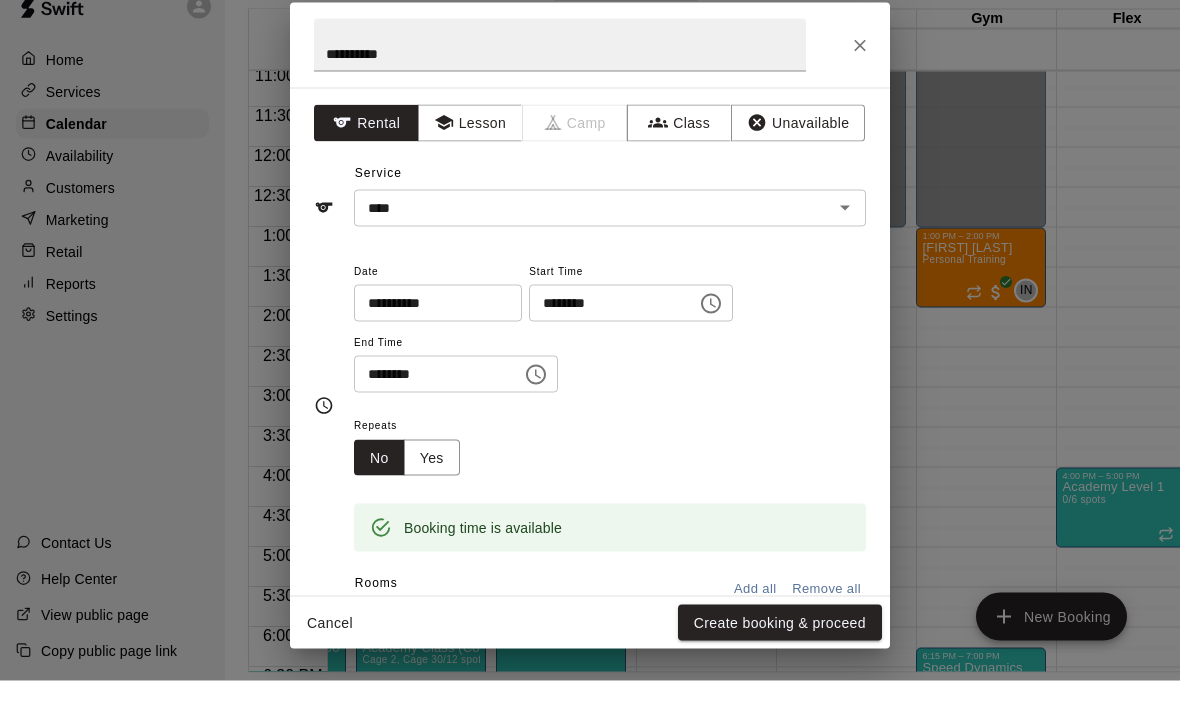 click on "********" at bounding box center (606, 332) 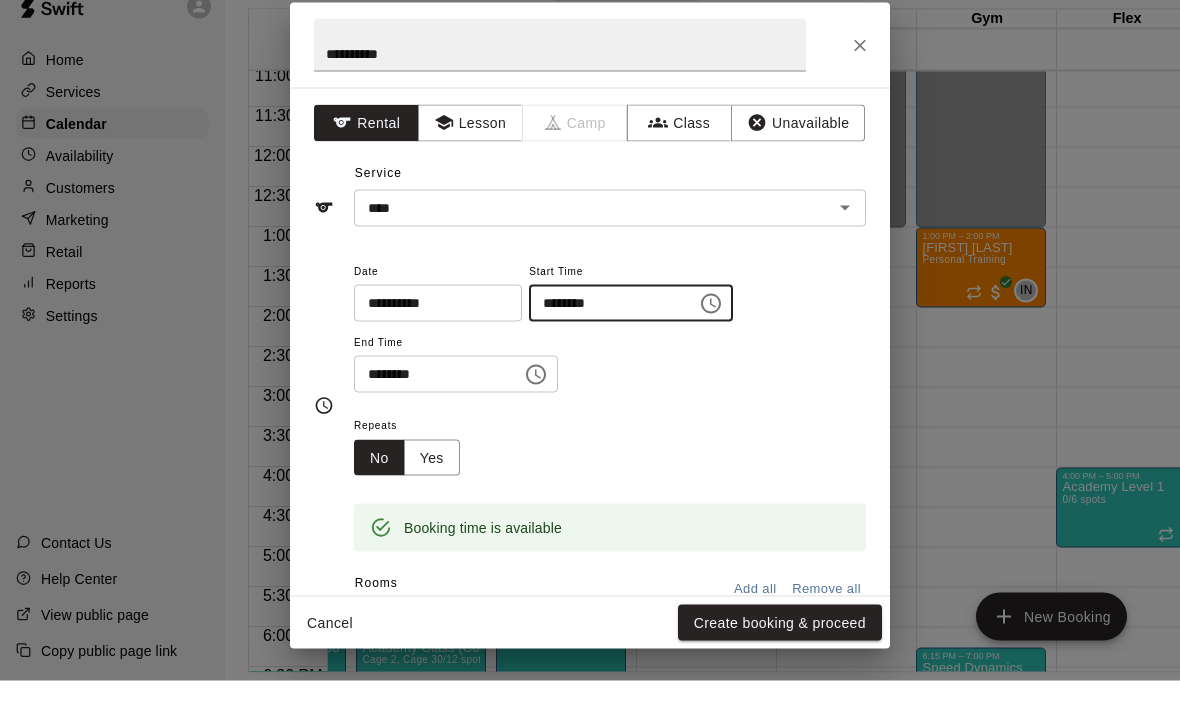 click 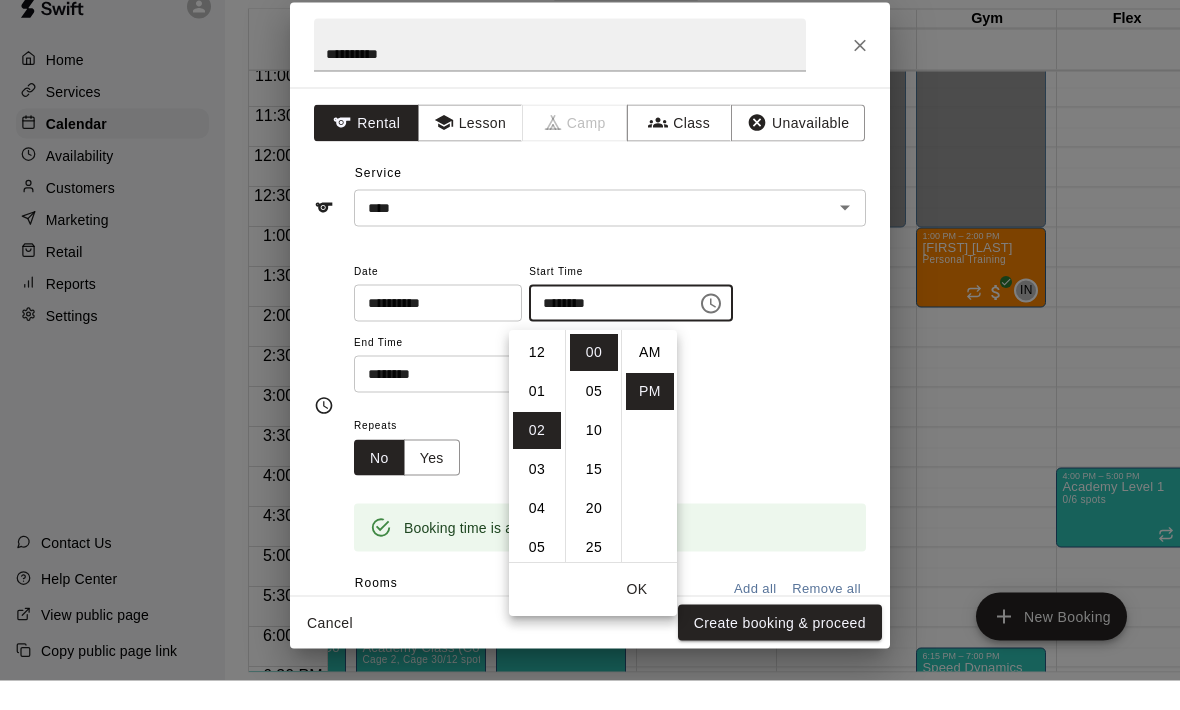 scroll, scrollTop: 78, scrollLeft: 0, axis: vertical 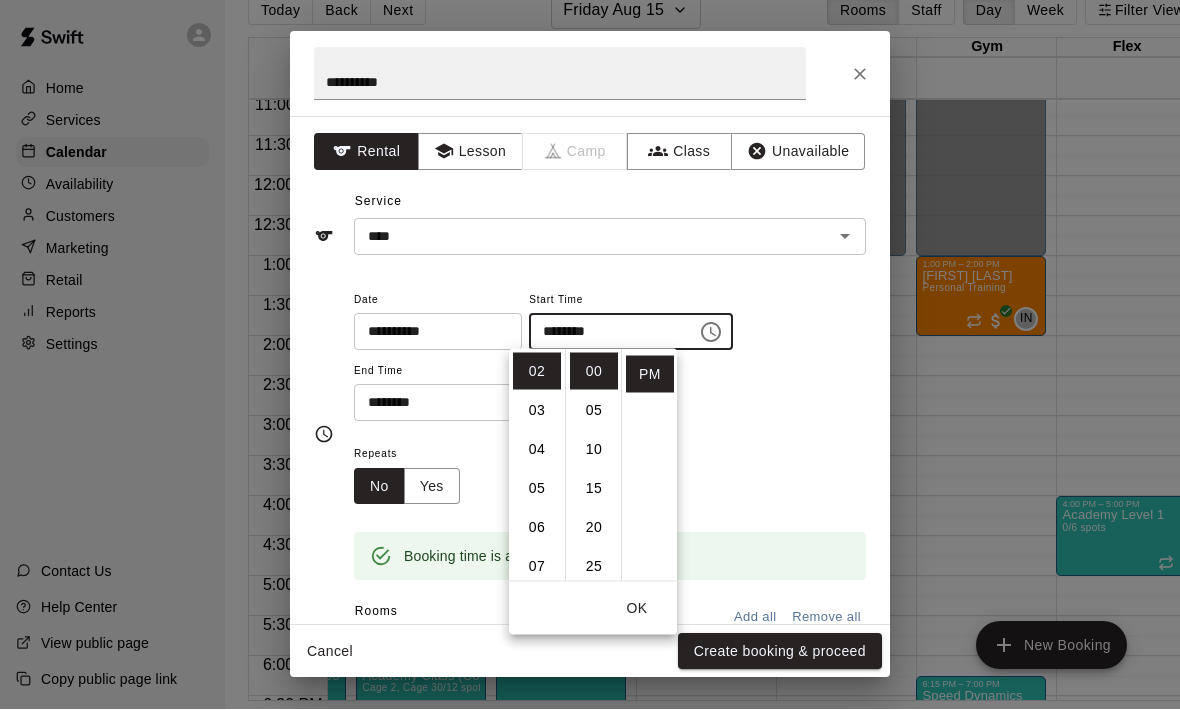 click on "04" at bounding box center [537, 450] 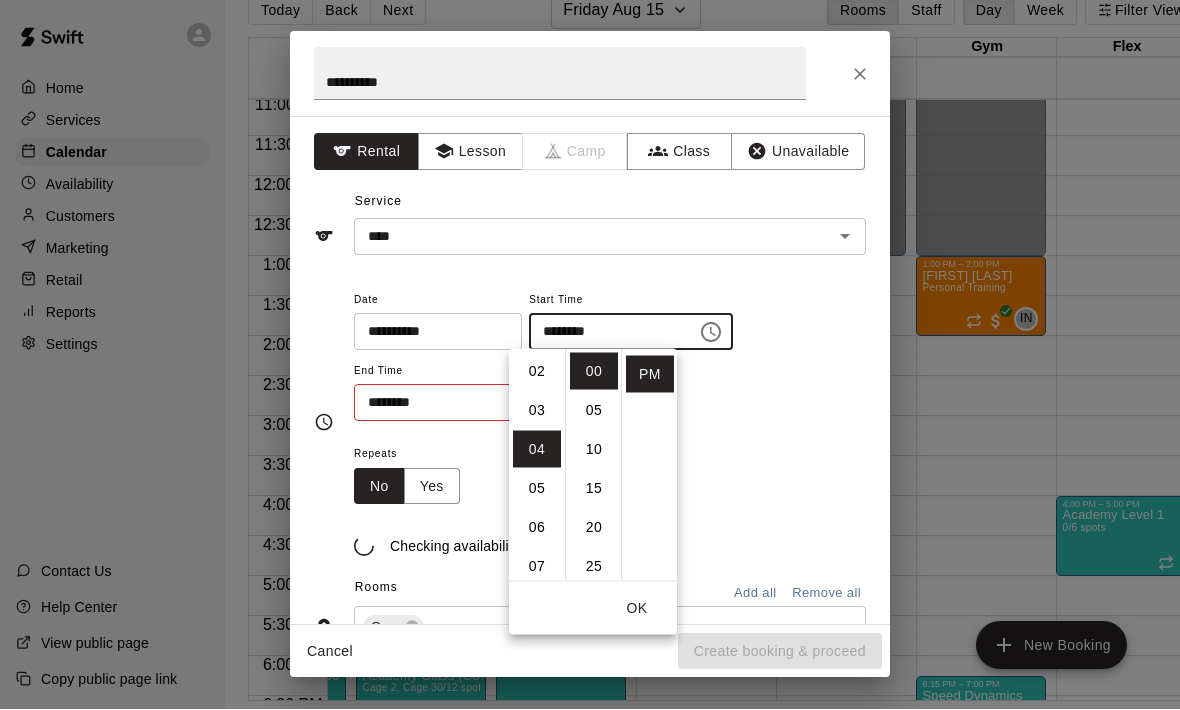 scroll, scrollTop: 156, scrollLeft: 0, axis: vertical 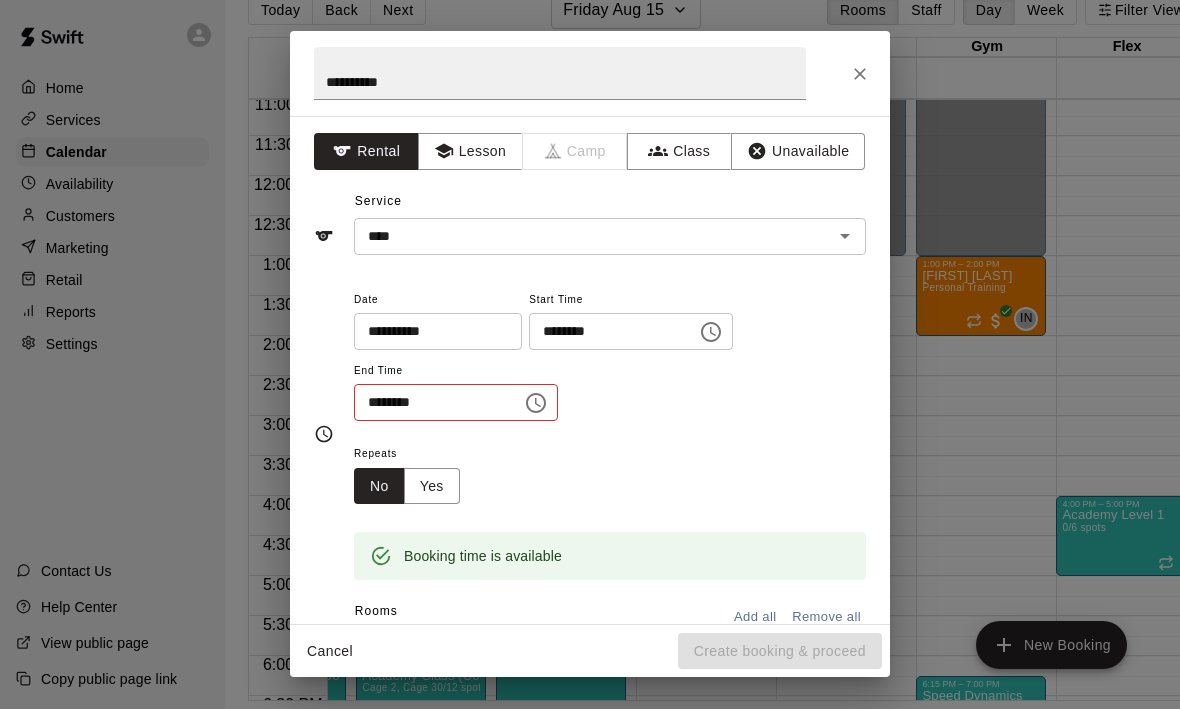 click on "********" at bounding box center [431, 403] 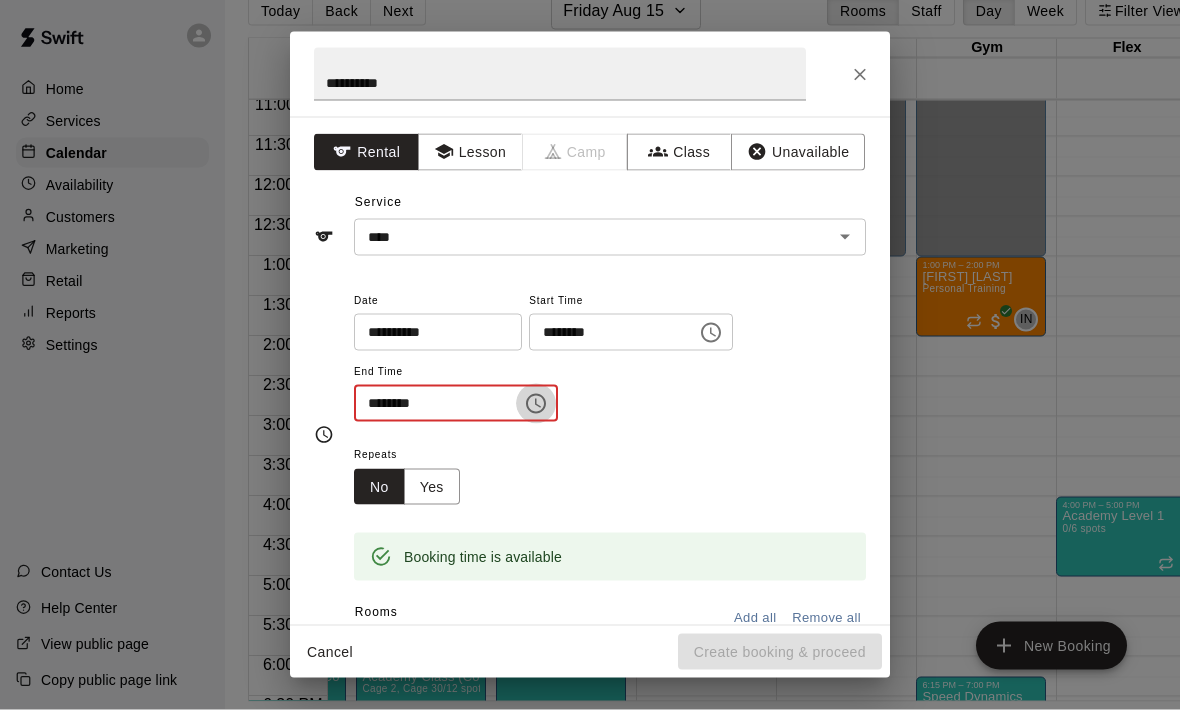 click 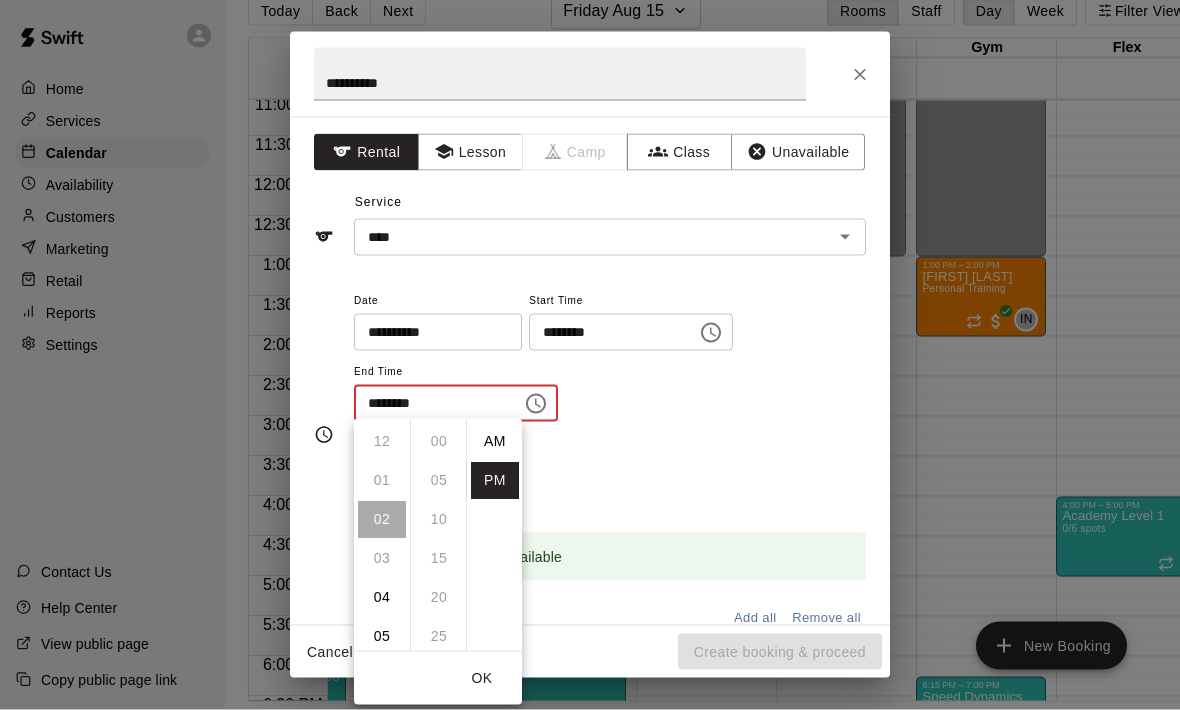scroll, scrollTop: 78, scrollLeft: 0, axis: vertical 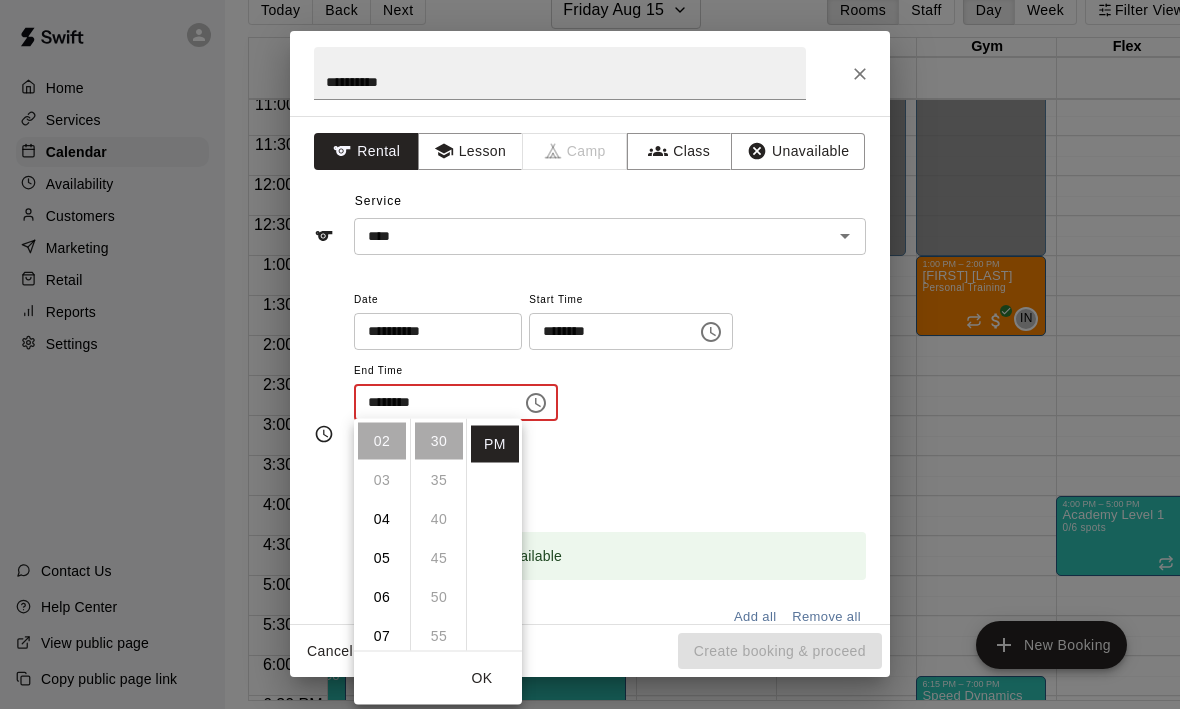 click on "05" at bounding box center (382, 559) 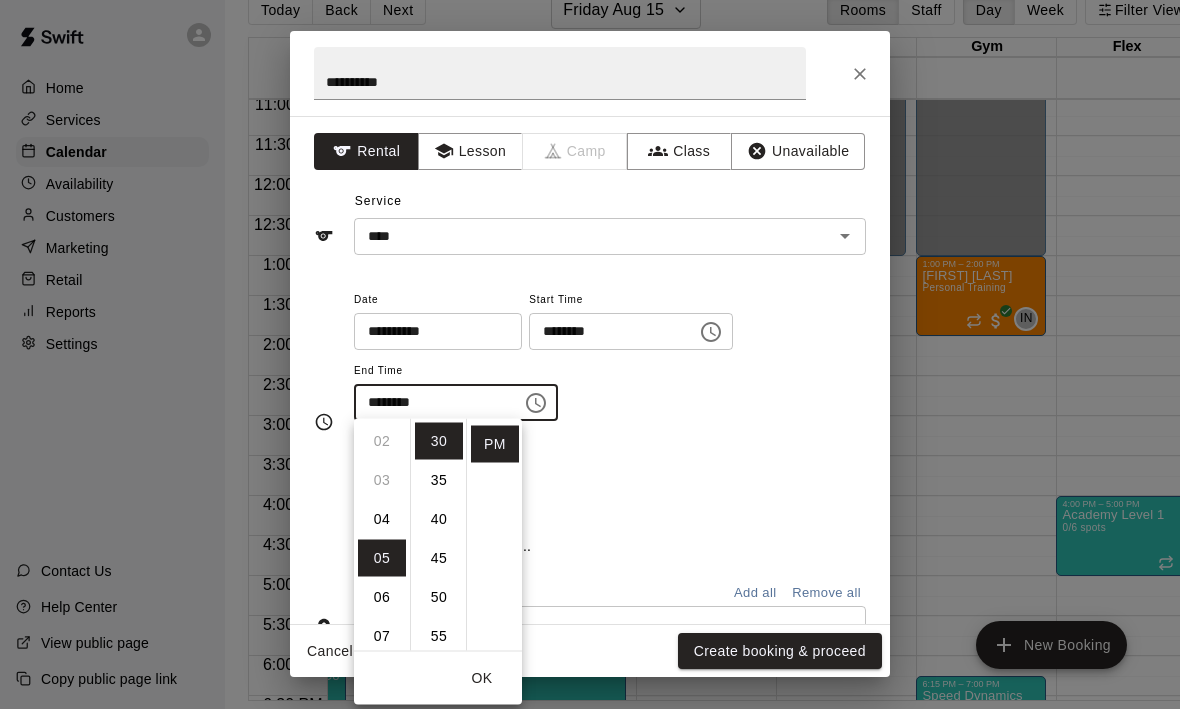 type on "********" 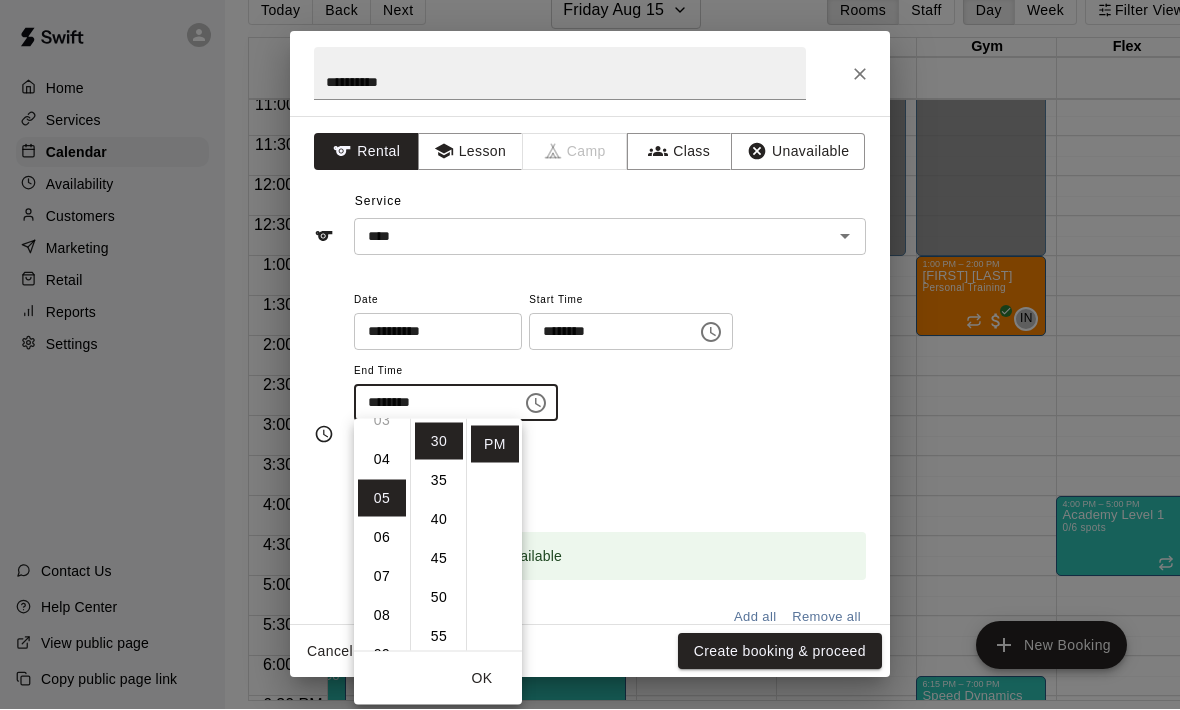 scroll, scrollTop: 195, scrollLeft: 0, axis: vertical 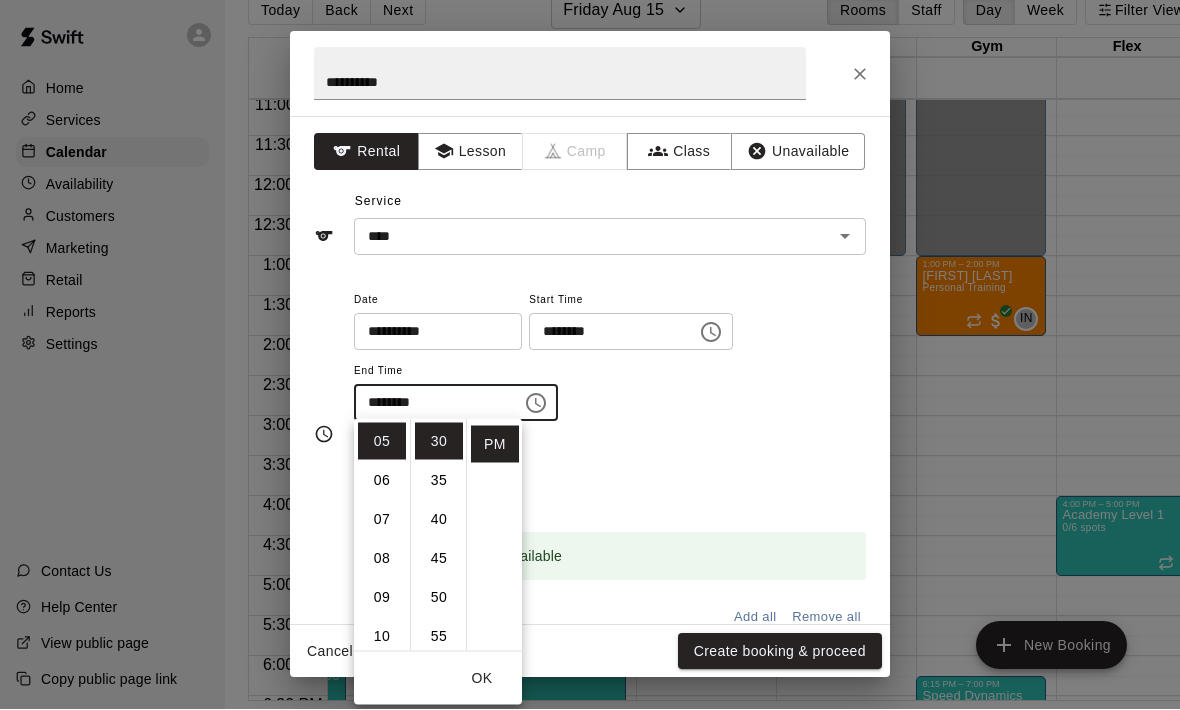 click on "OK" at bounding box center [482, 679] 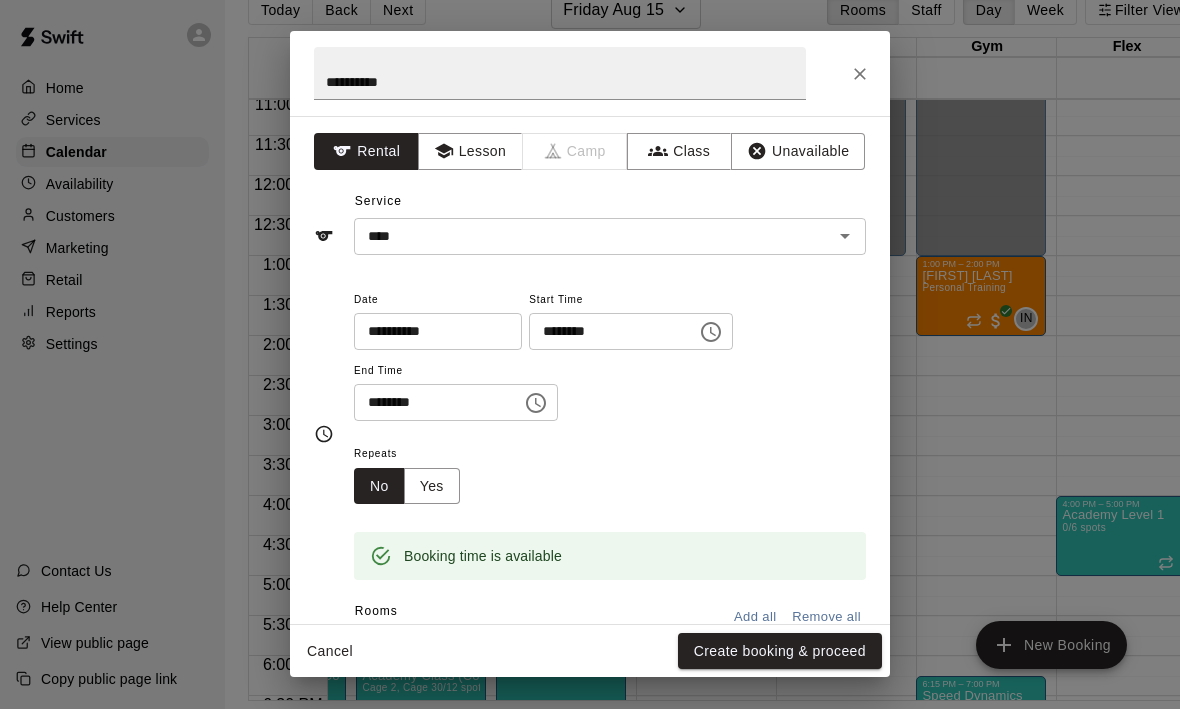 click on "Create booking & proceed" at bounding box center (780, 652) 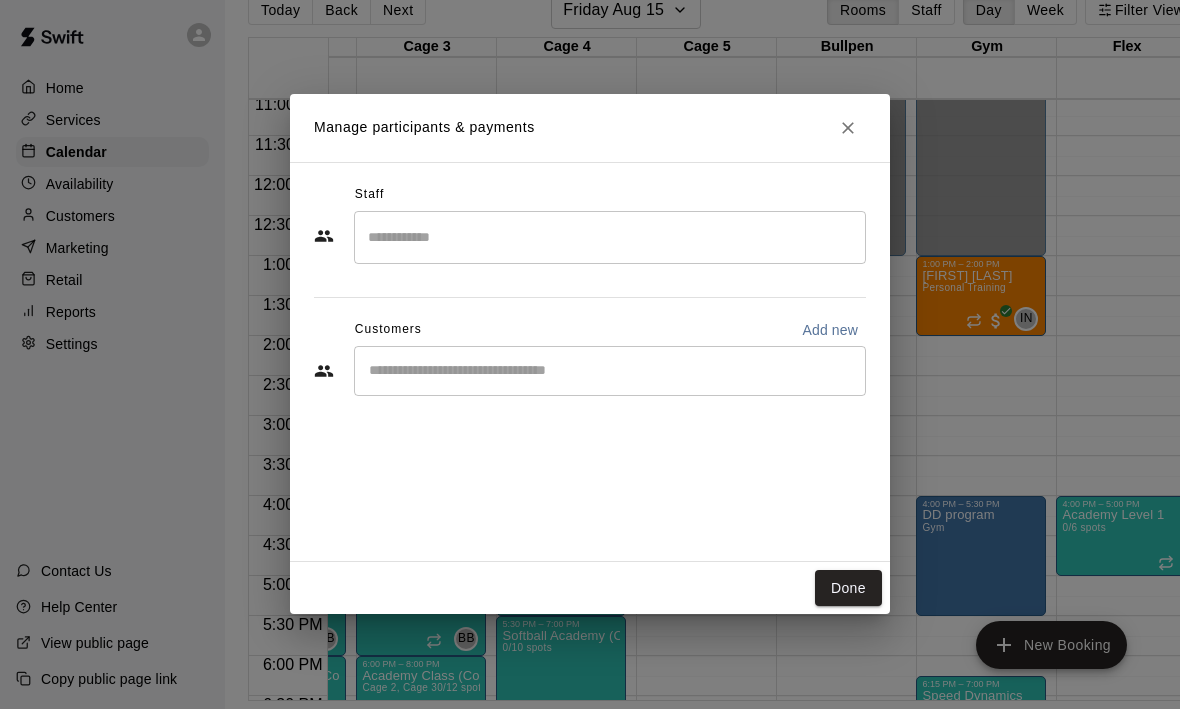 click at bounding box center [610, 238] 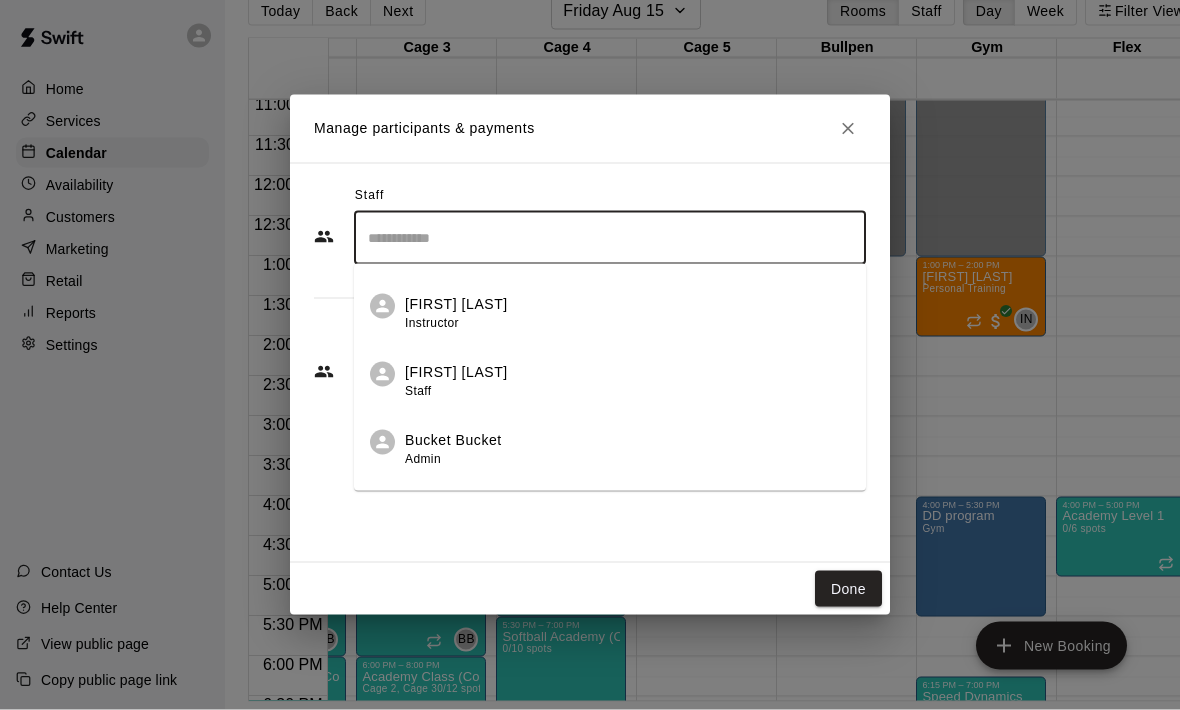 scroll, scrollTop: 603, scrollLeft: 0, axis: vertical 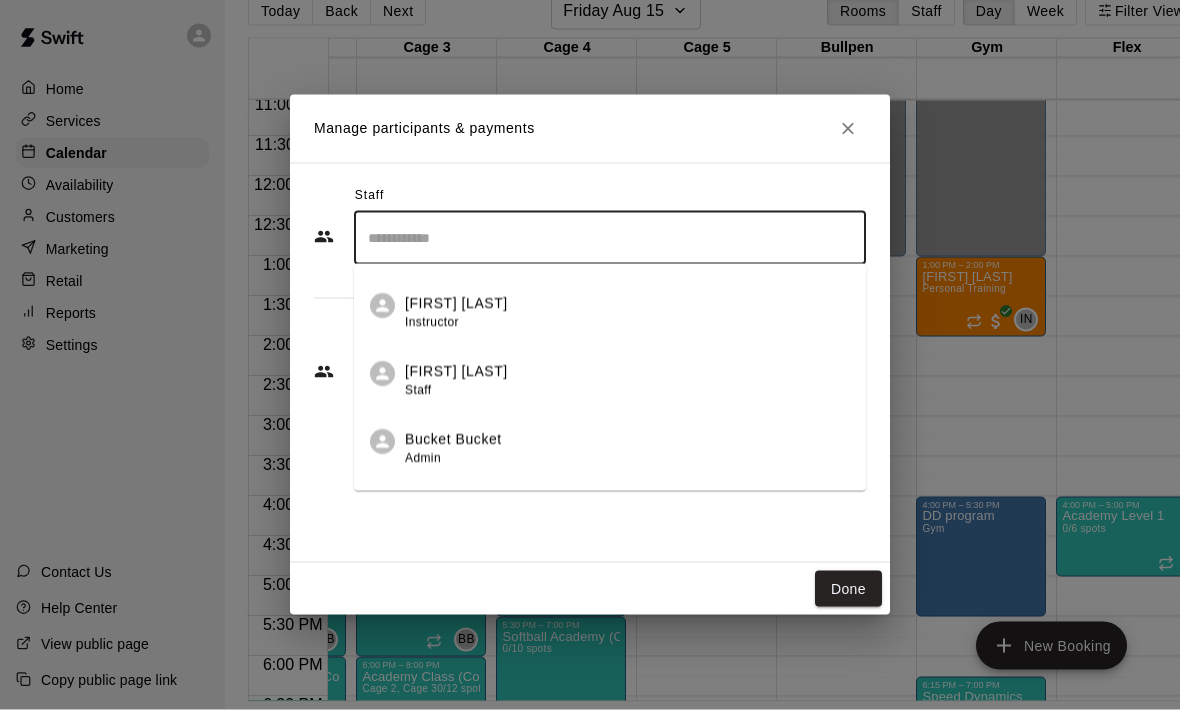 click on "Staff" at bounding box center [418, 391] 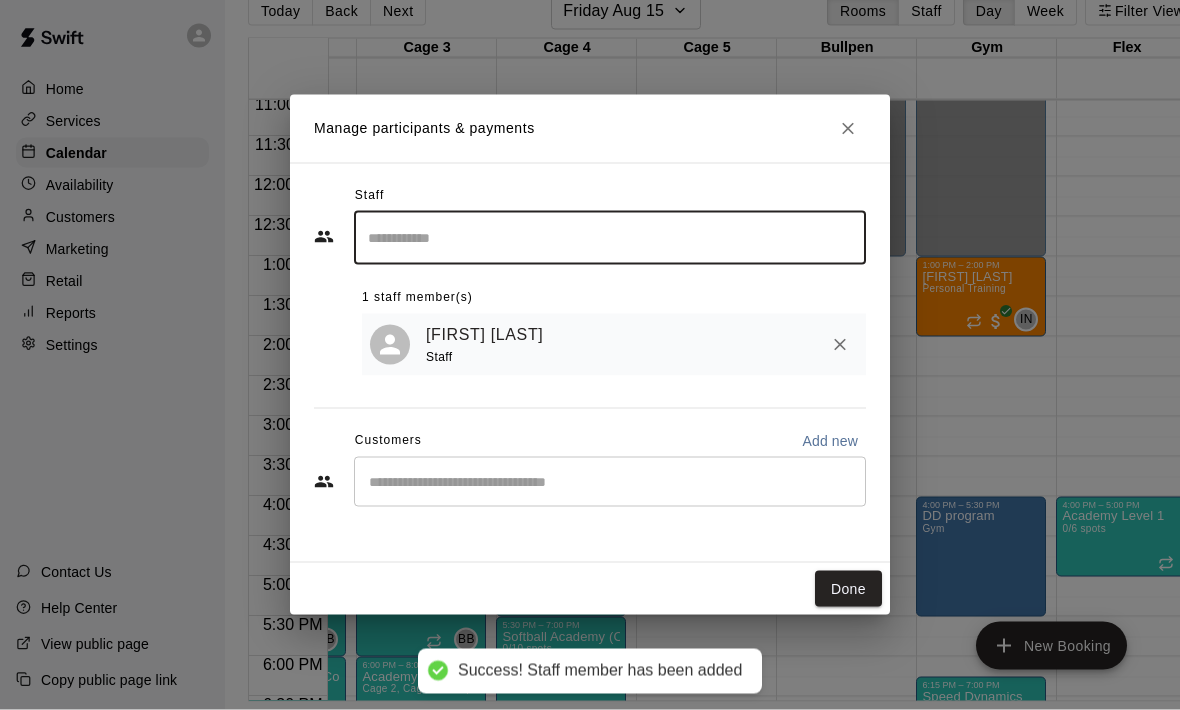 click on "Done" at bounding box center [848, 589] 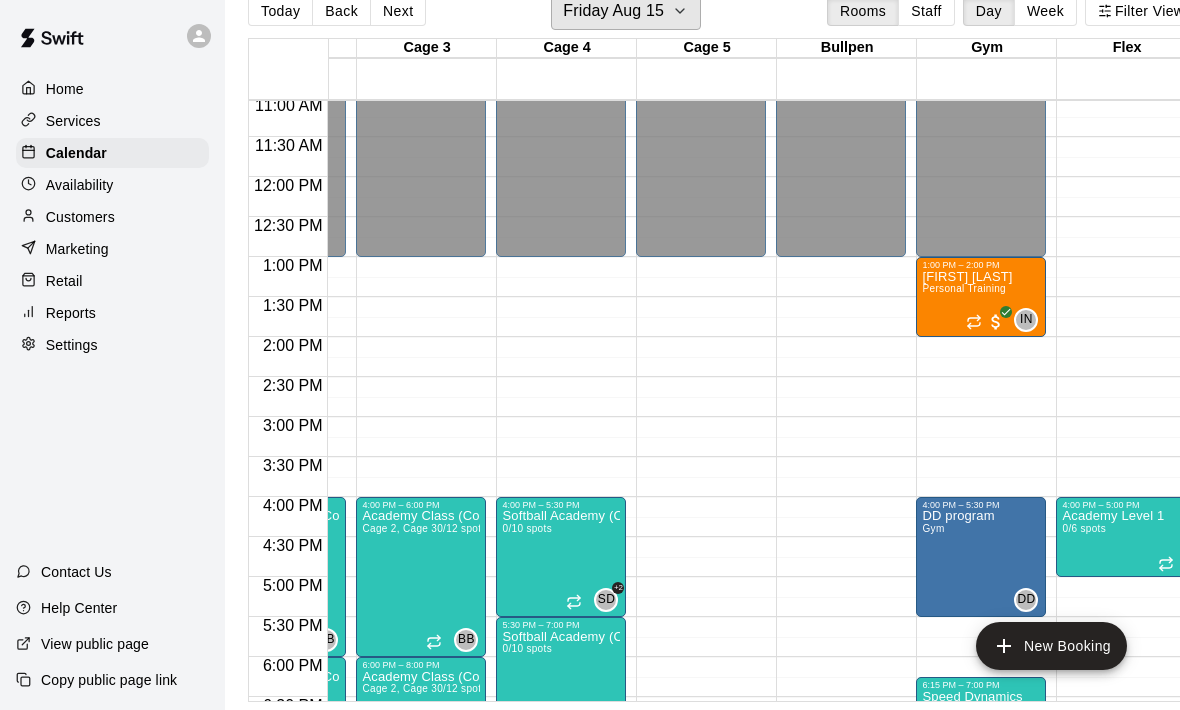 click on "Friday Aug 15" at bounding box center (626, 11) 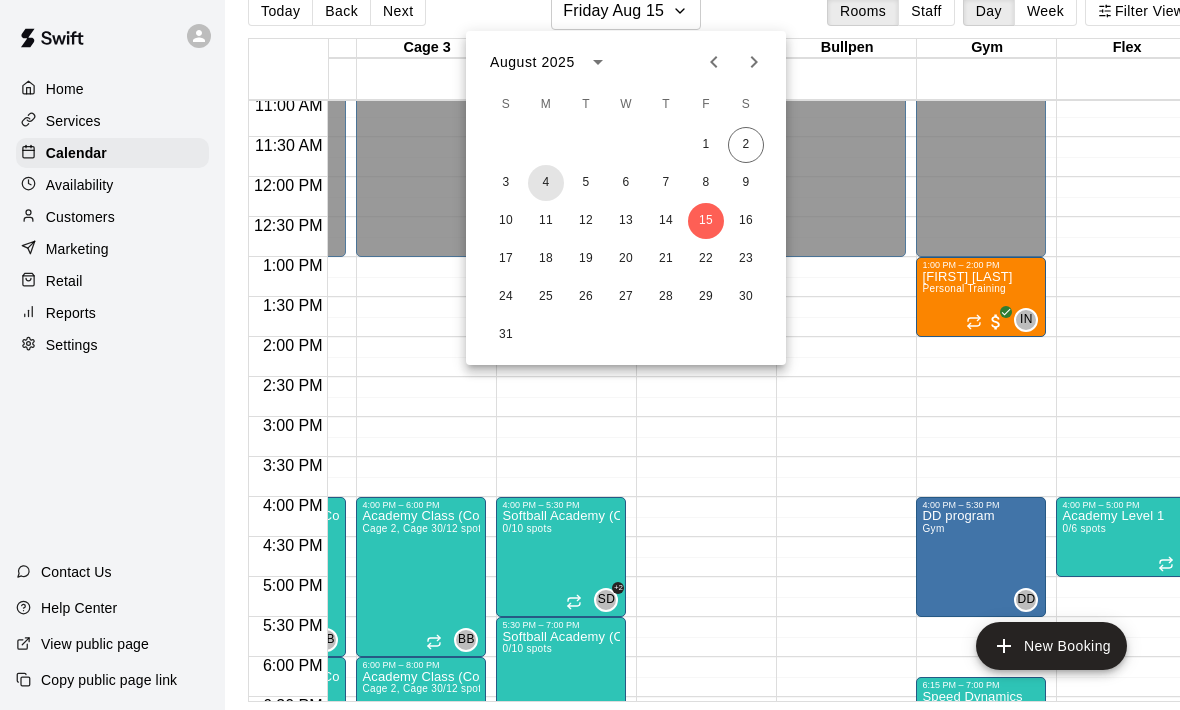 click on "4" at bounding box center [546, 183] 